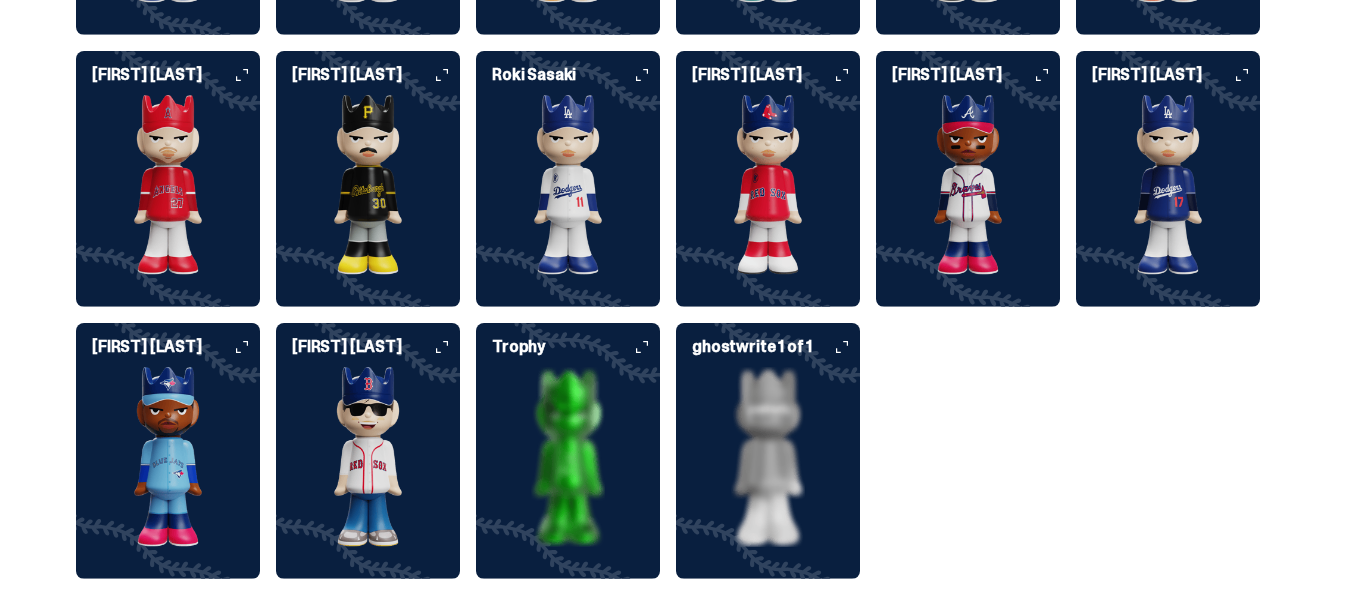 scroll, scrollTop: 2400, scrollLeft: 0, axis: vertical 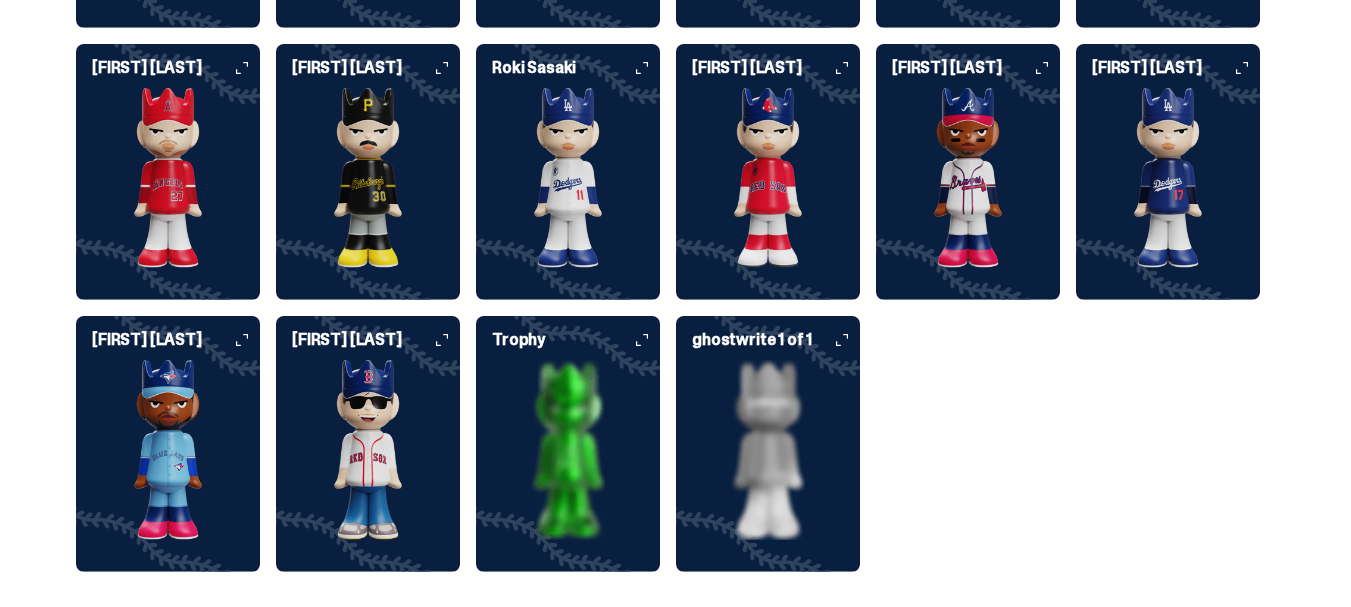 click at bounding box center (1168, 178) 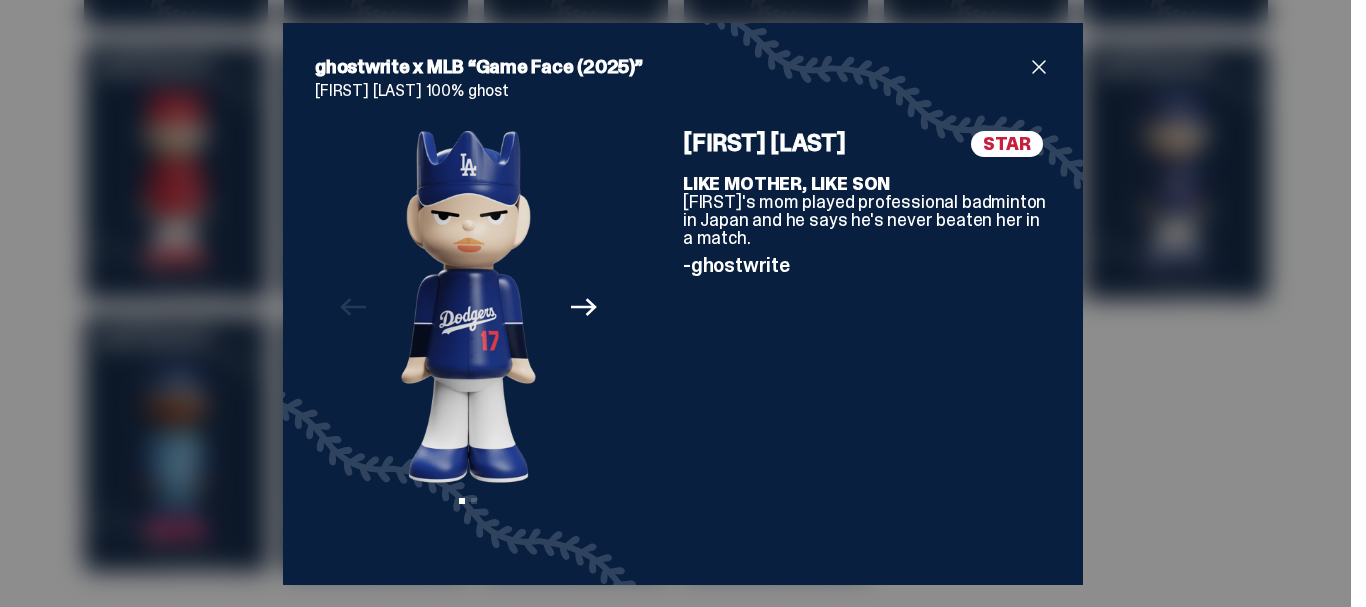 click at bounding box center [1039, 67] 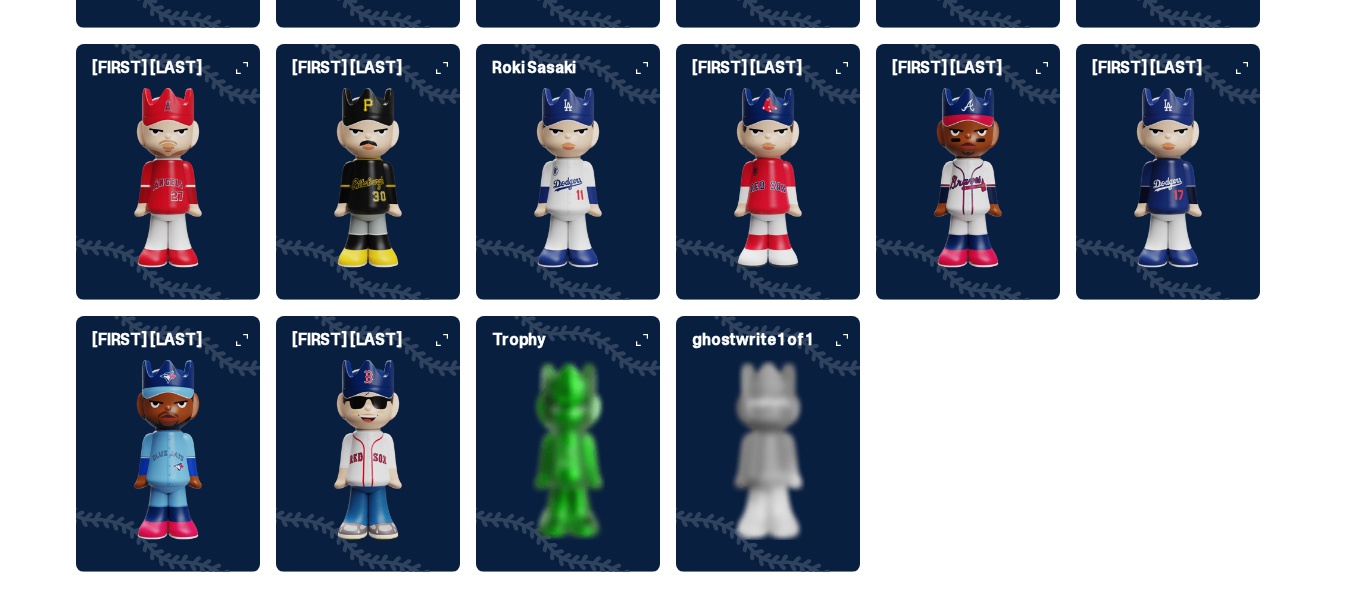 click at bounding box center (368, 450) 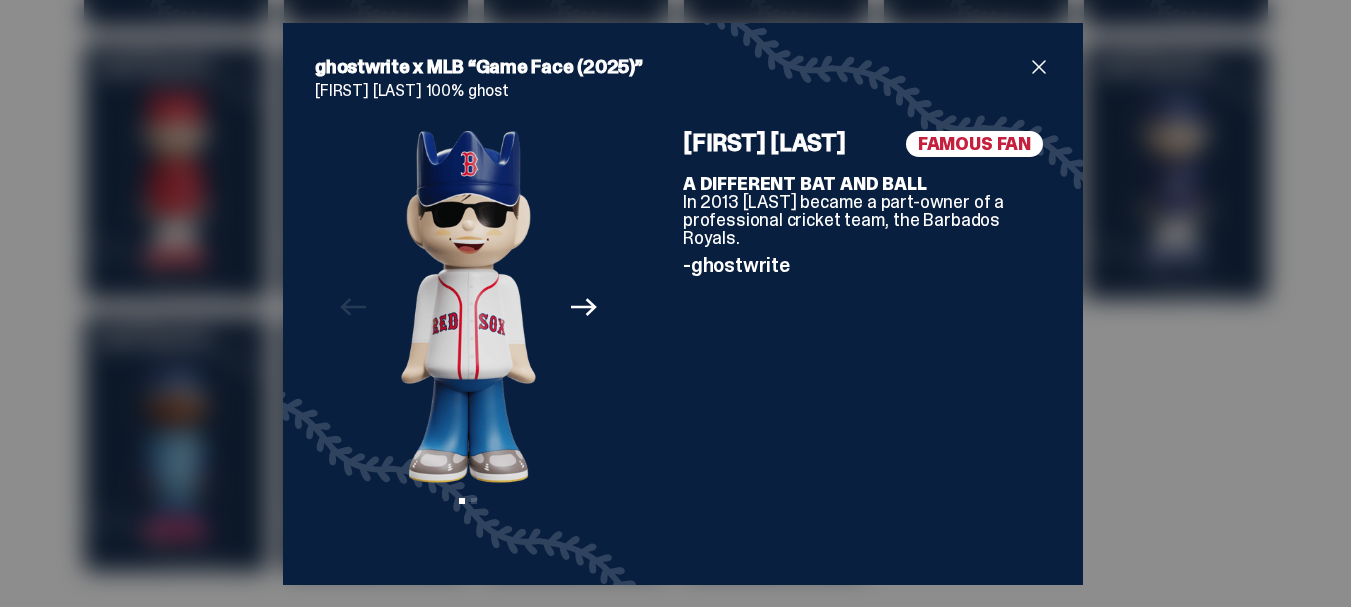 click at bounding box center [1039, 67] 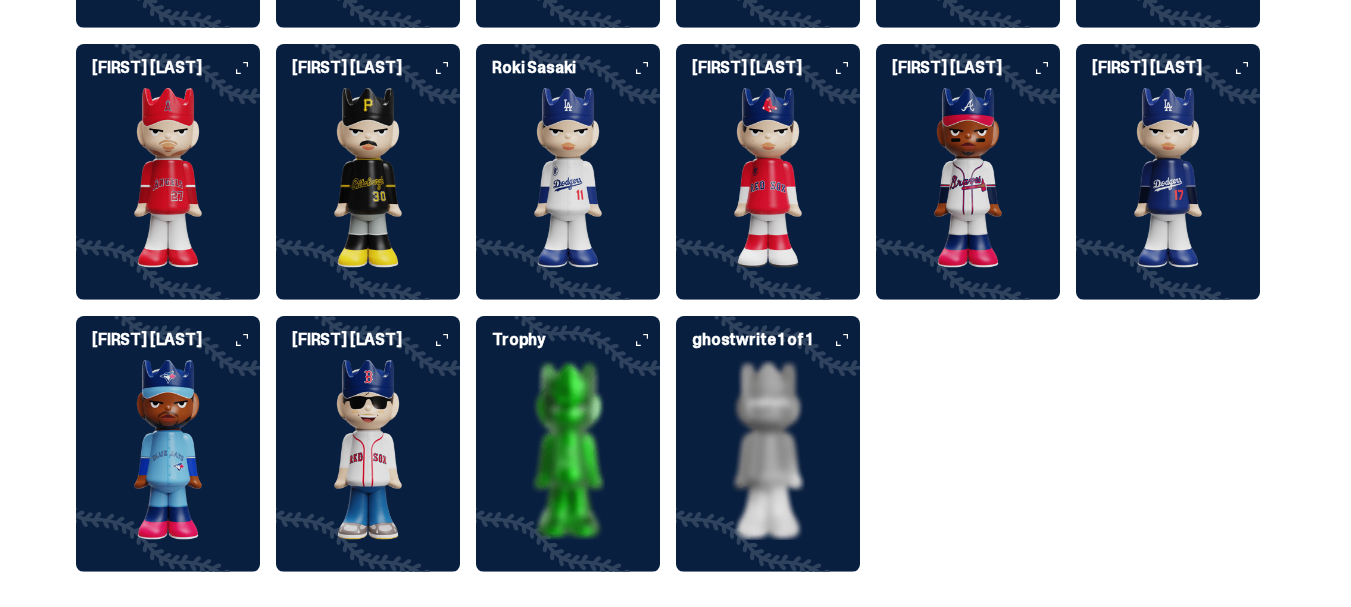 click at bounding box center (168, 450) 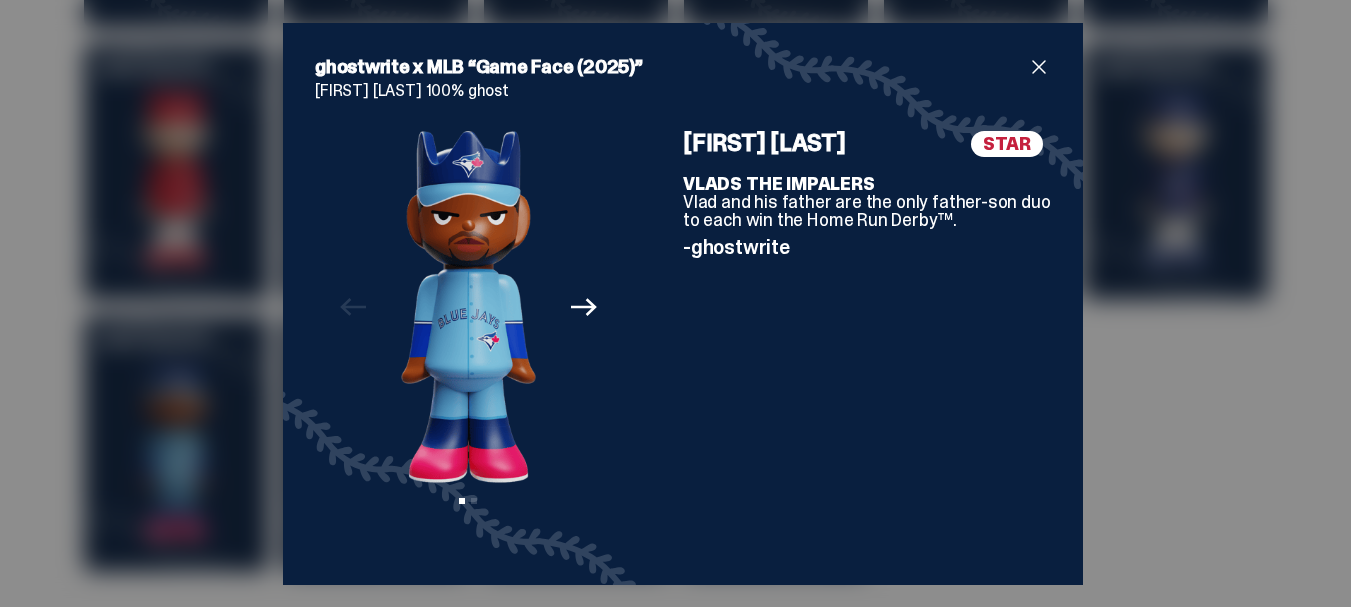 click at bounding box center (1039, 67) 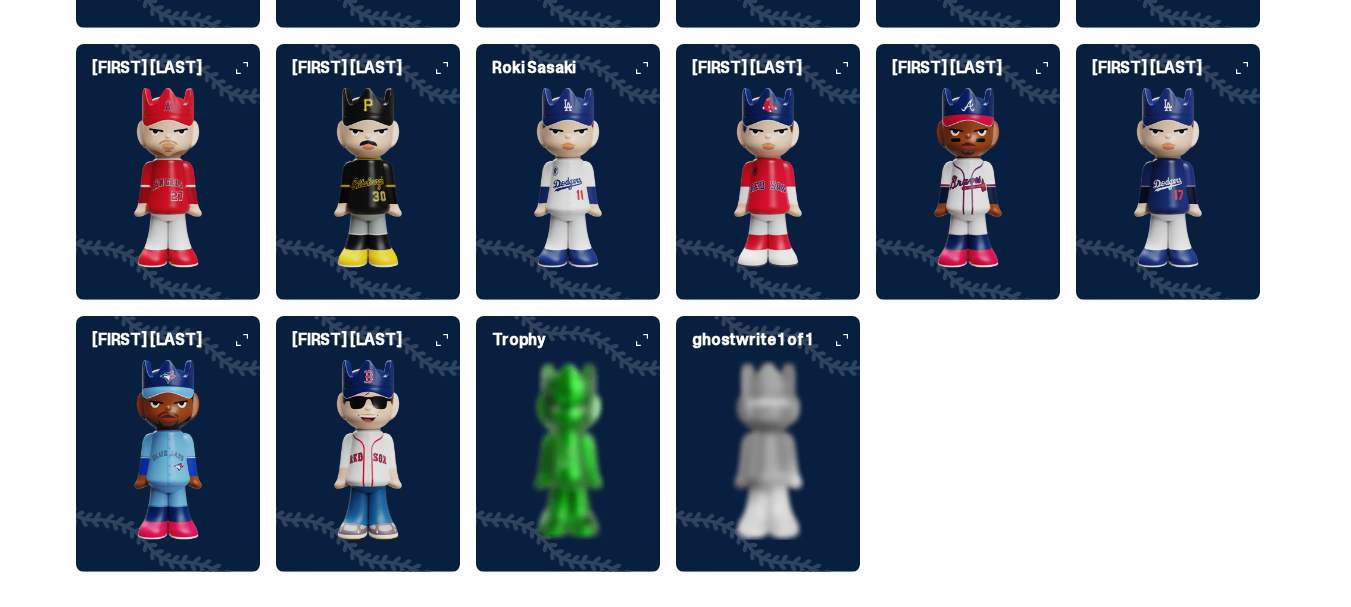 click at bounding box center (568, 450) 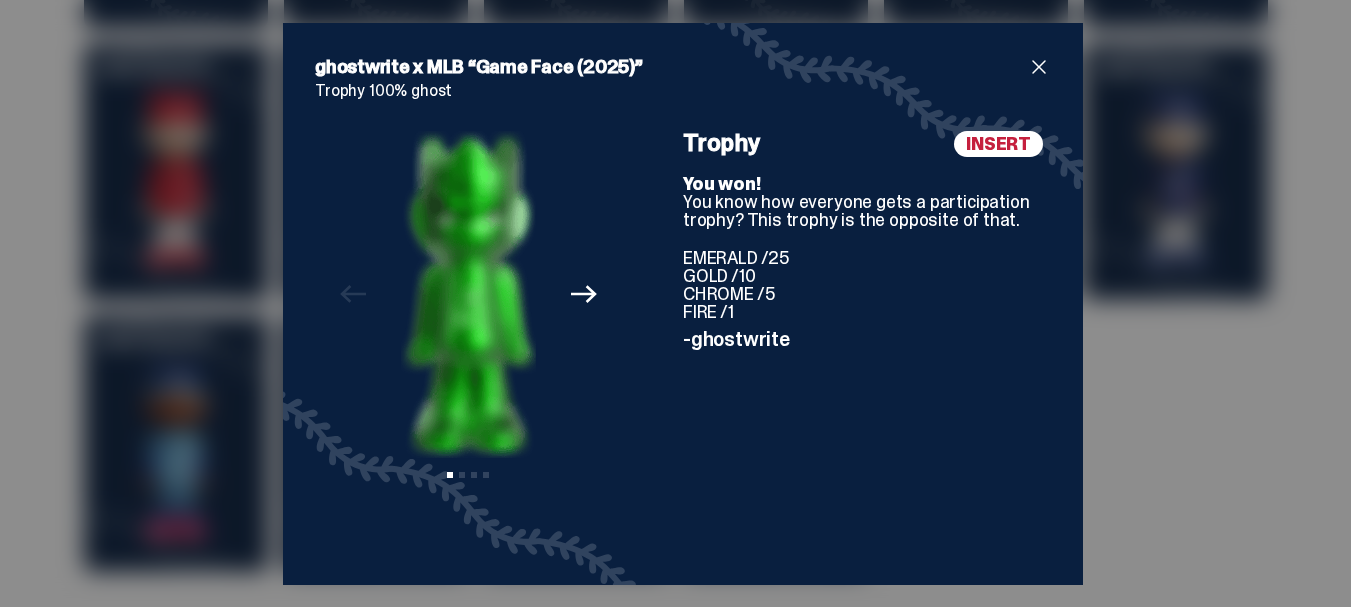 click at bounding box center [1039, 67] 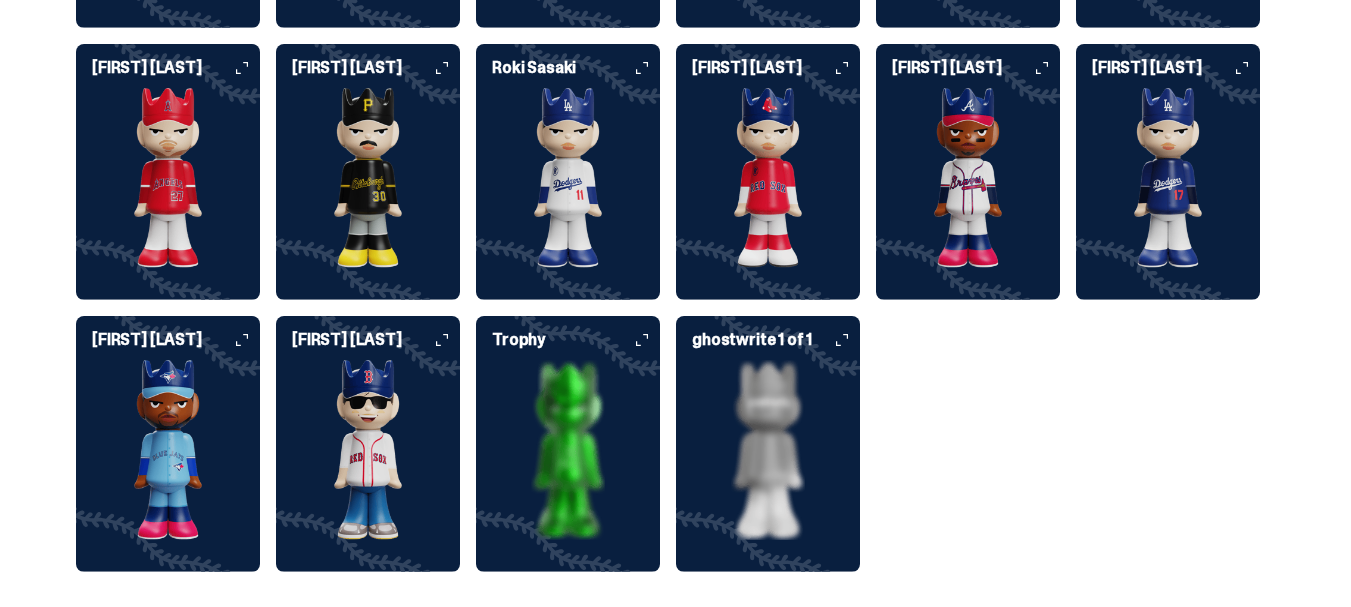 click at bounding box center [768, 450] 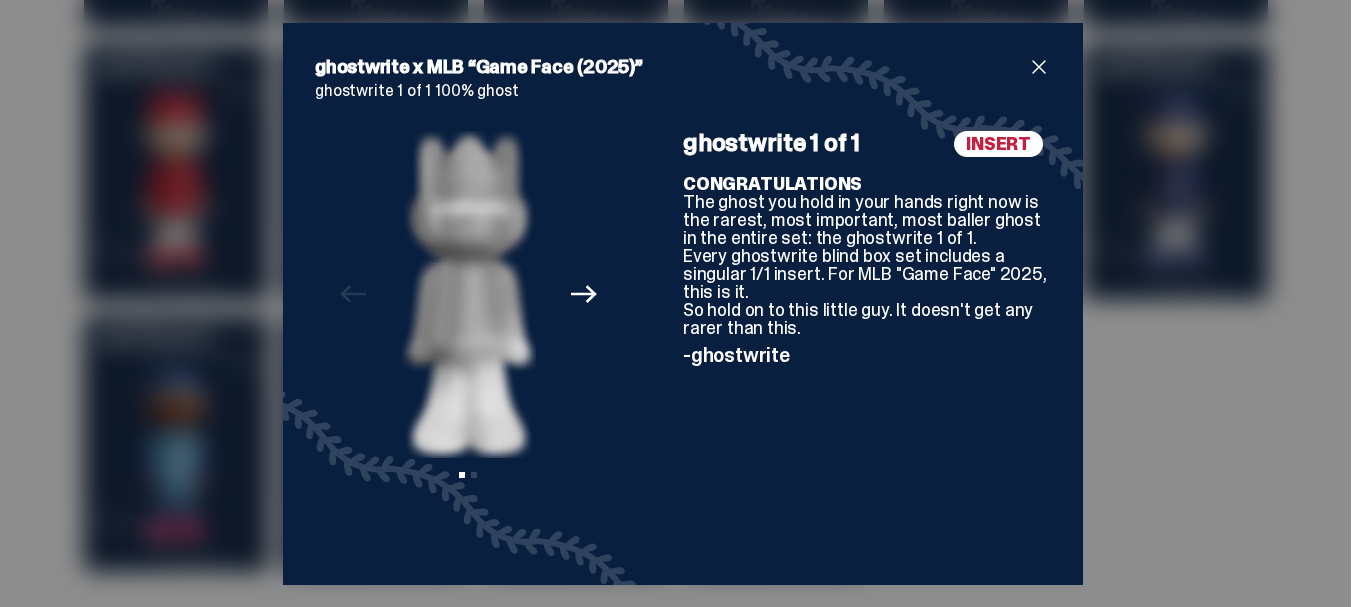 click at bounding box center (1039, 67) 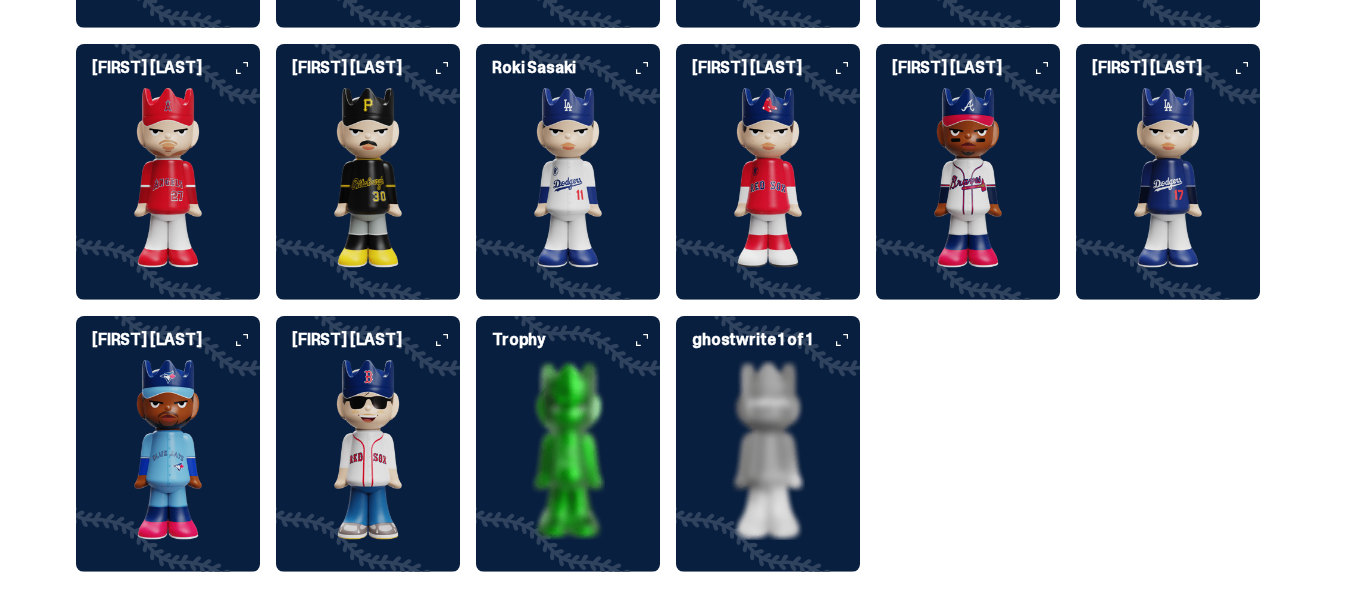 click at bounding box center (968, 178) 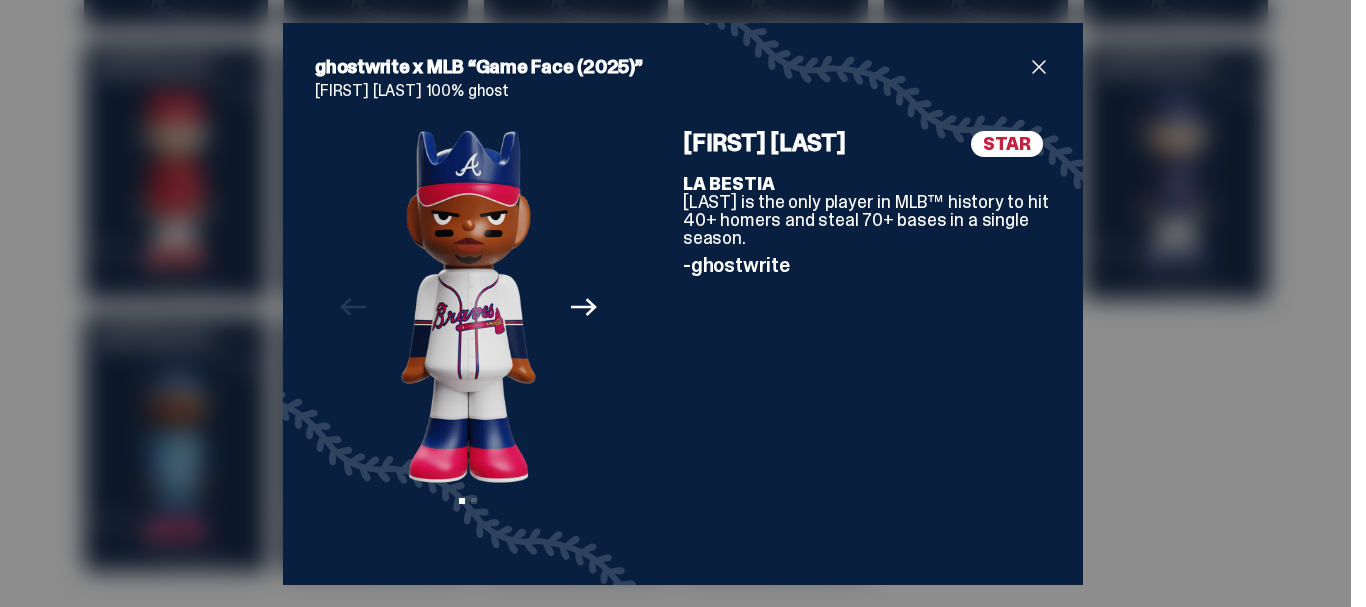 drag, startPoint x: 1035, startPoint y: 61, endPoint x: 787, endPoint y: 153, distance: 264.51465 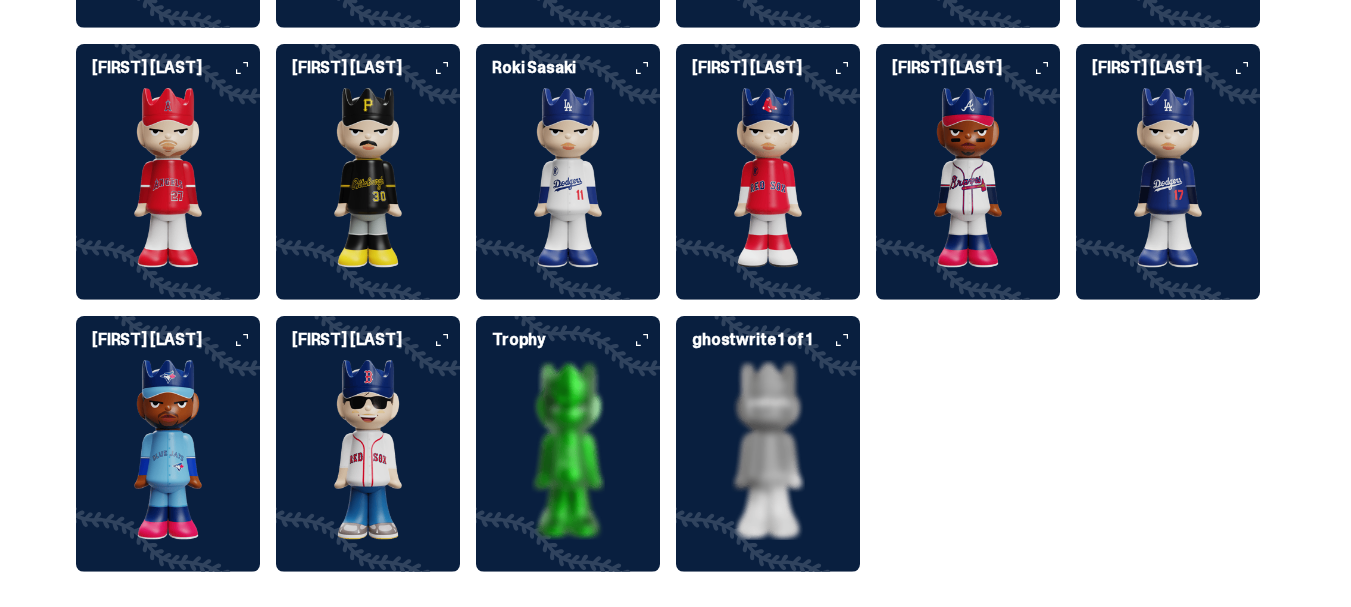 click at bounding box center (768, 178) 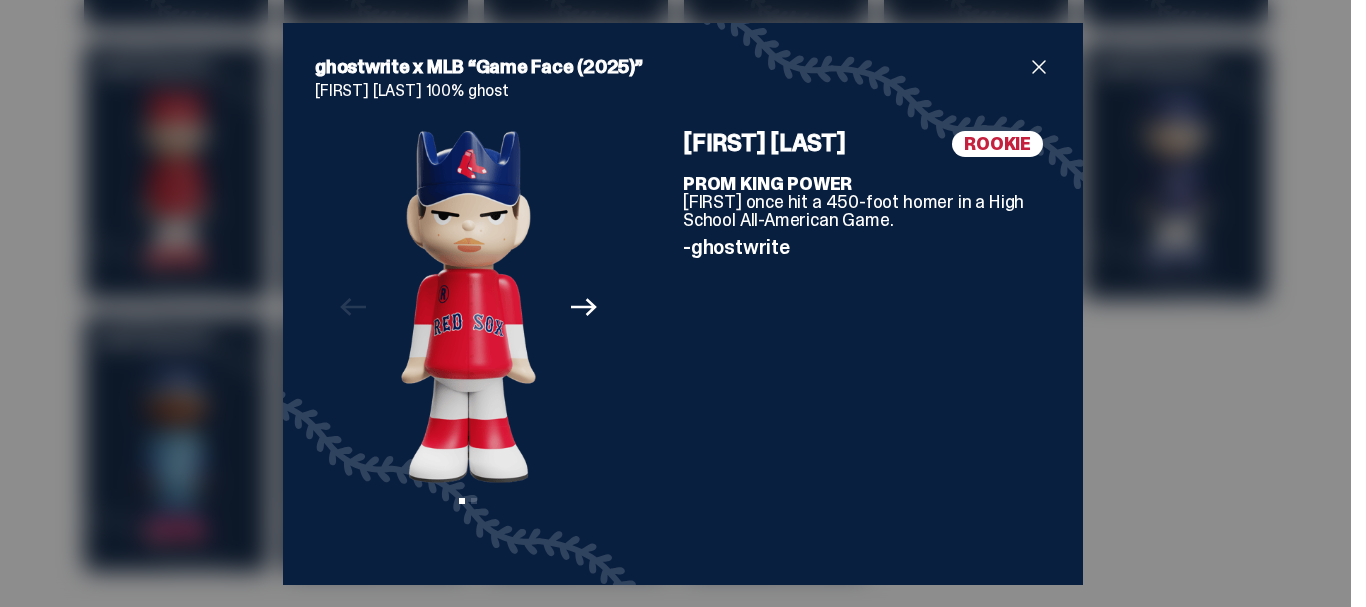 click at bounding box center (1039, 67) 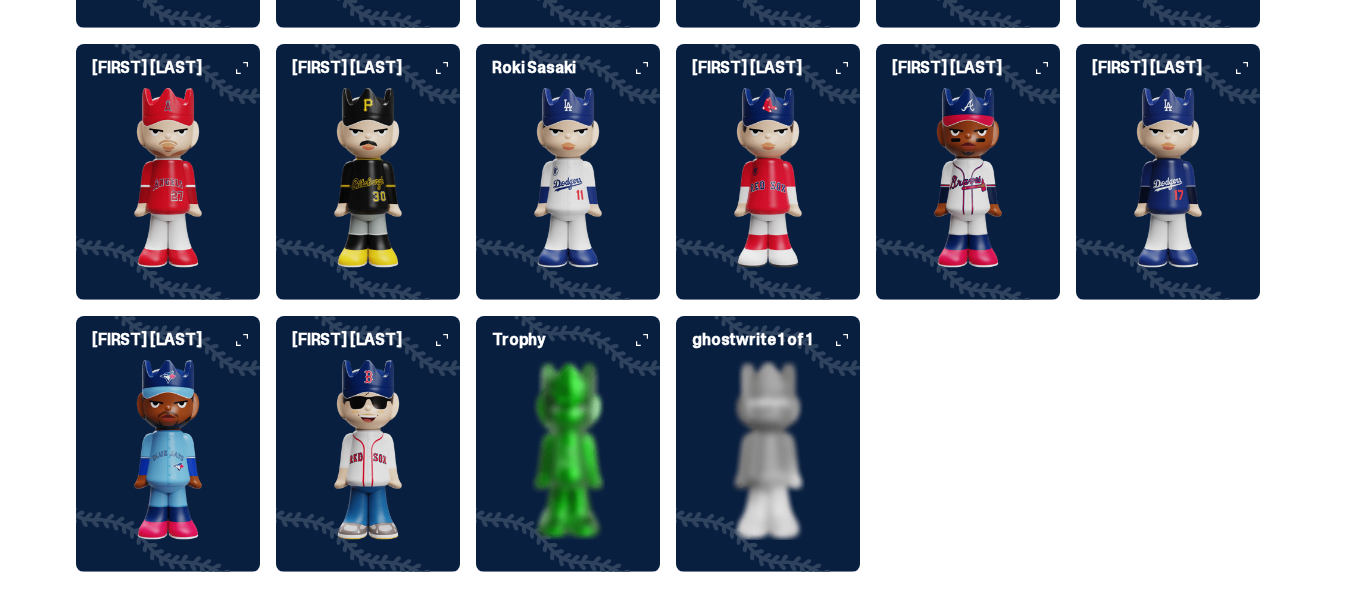 click at bounding box center (568, 178) 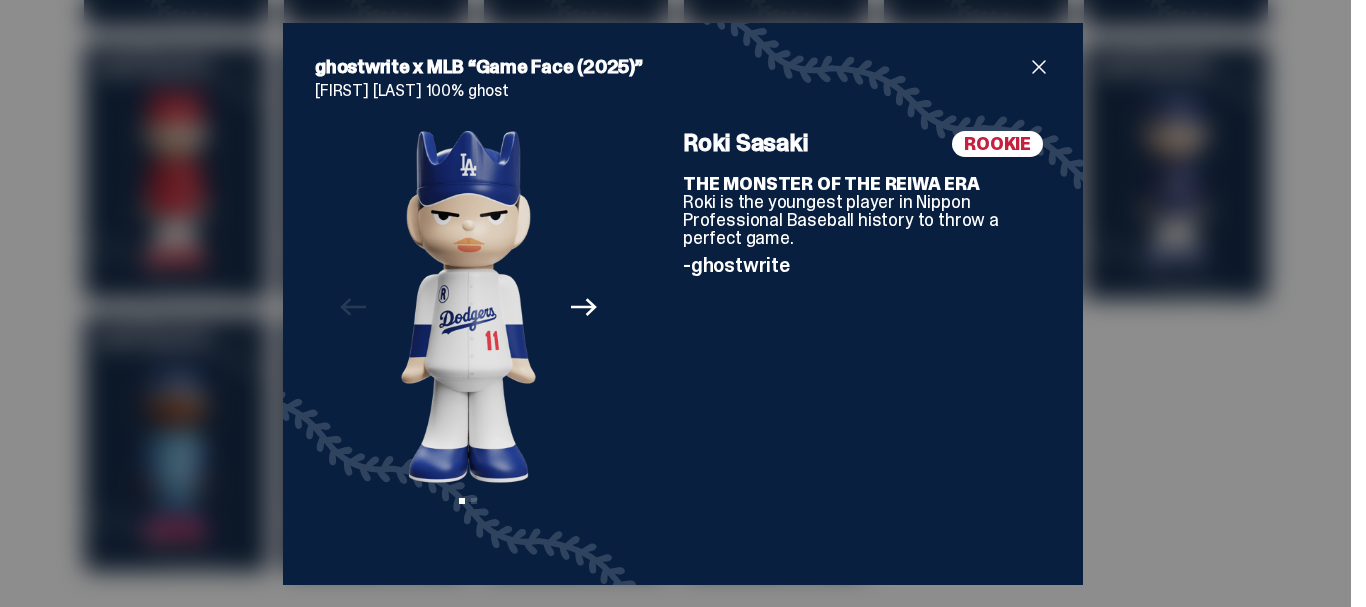 click on "ghostwrite x MLB “Game Face (2025)”
[FIRST] [LAST] 100% ghost
Previous Next View slide 1 View slide 2
ROOKIE
[FIRST] [LAST]
THE MONSTER OF THE REIWA ERA
[FIRST] is the youngest player in Nippon Professional Baseball history to throw a perfect game.
-ghostwrite" at bounding box center (683, 304) 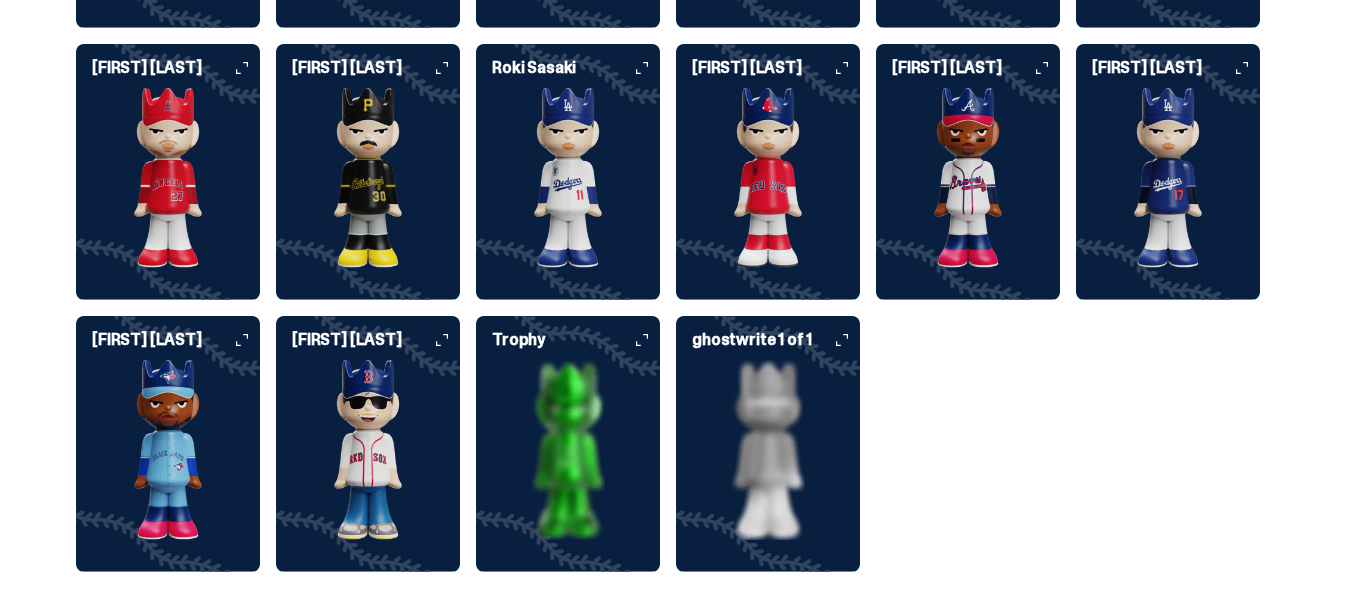 click at bounding box center (368, 178) 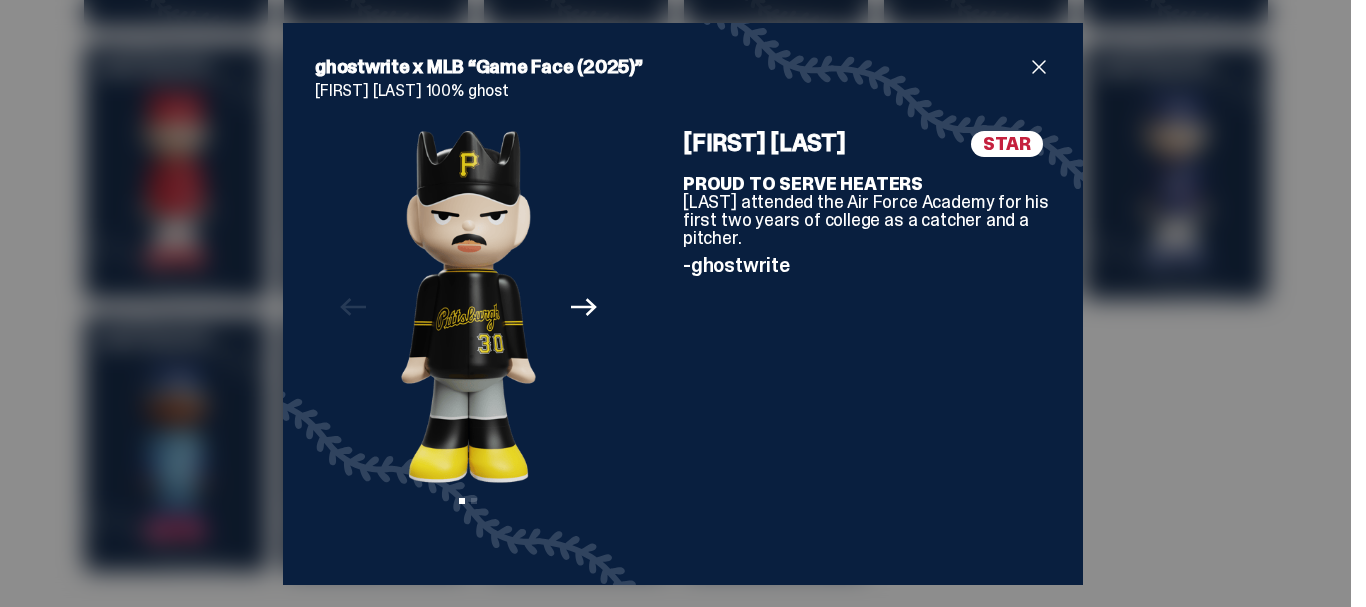 click at bounding box center [1039, 67] 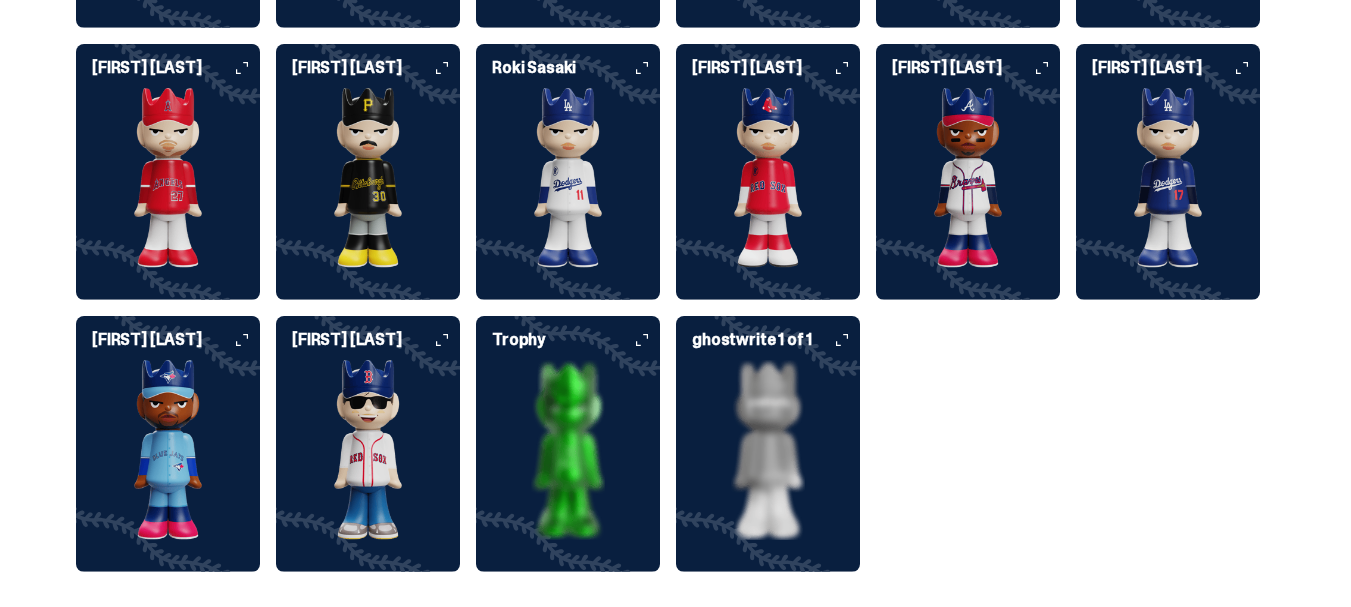 click at bounding box center (1168, 178) 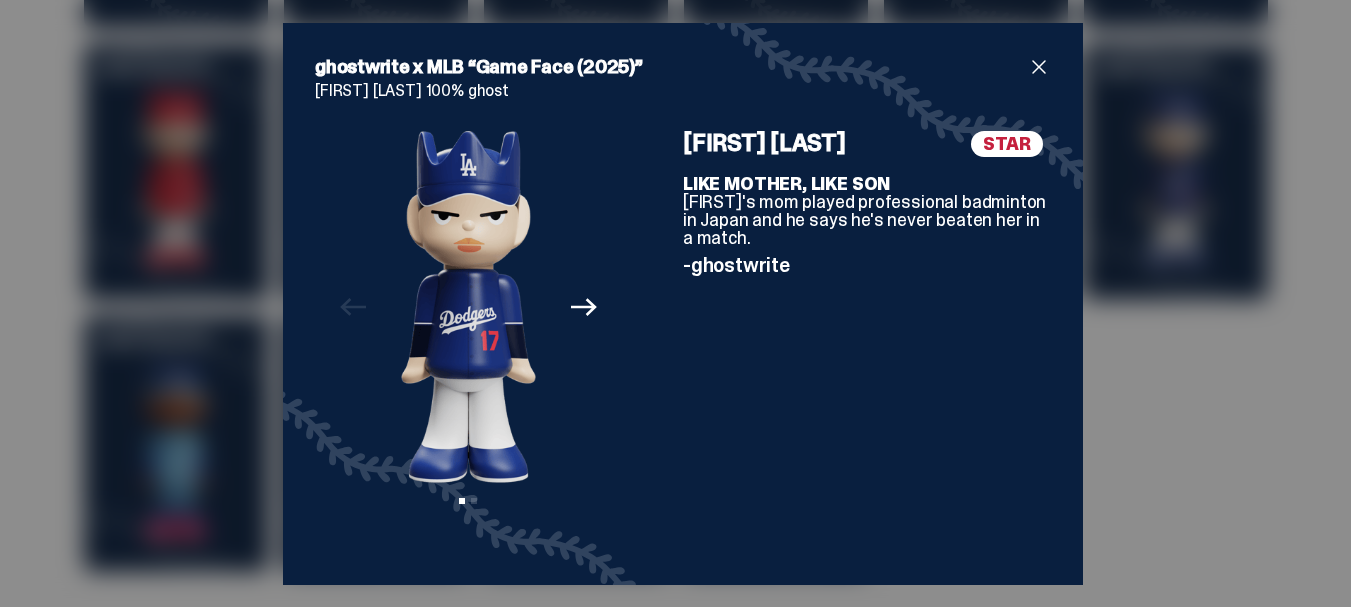 click at bounding box center [1039, 67] 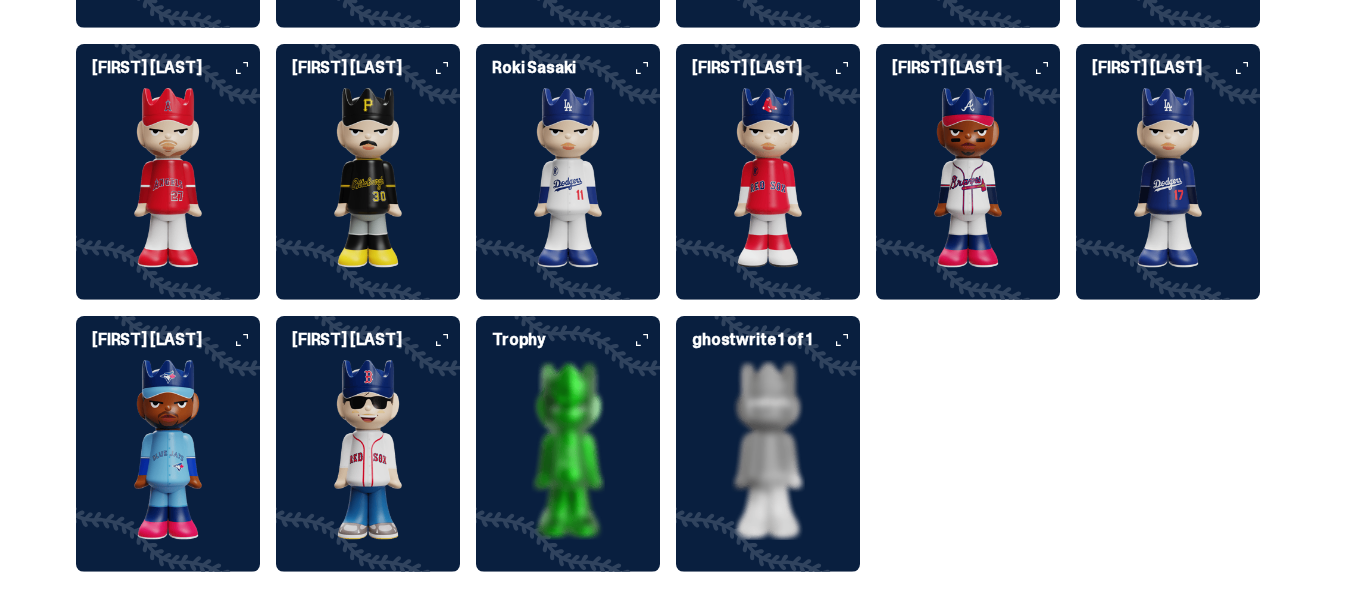 click at bounding box center [168, 178] 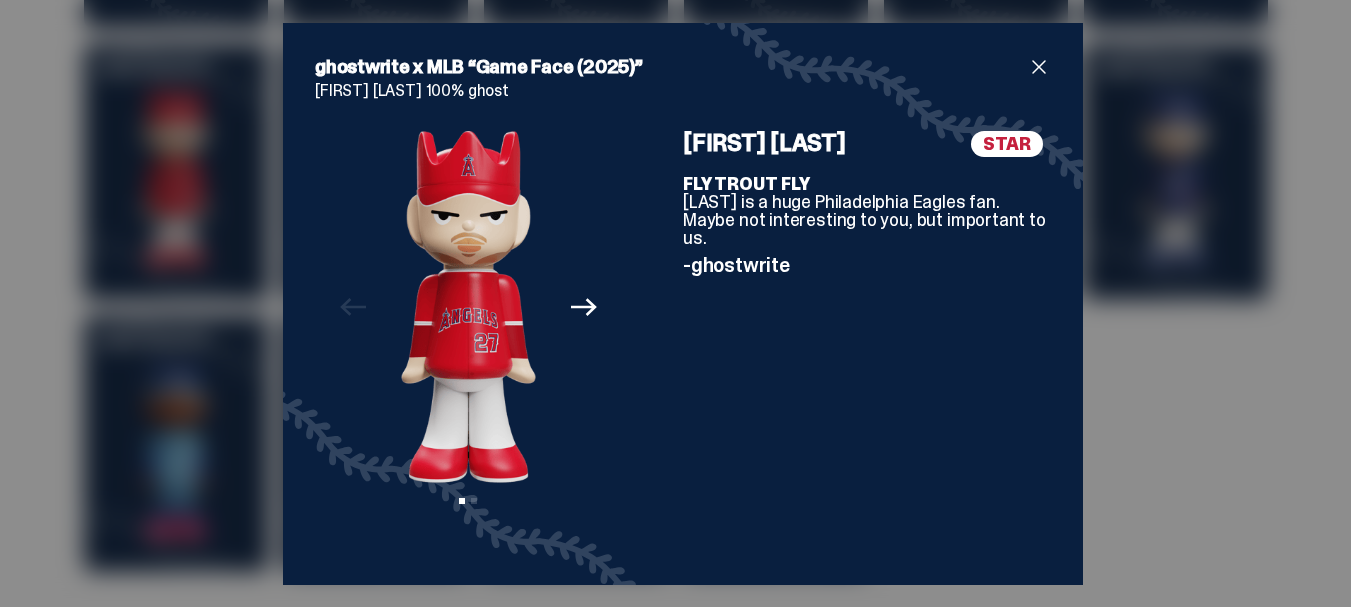 click at bounding box center [1039, 67] 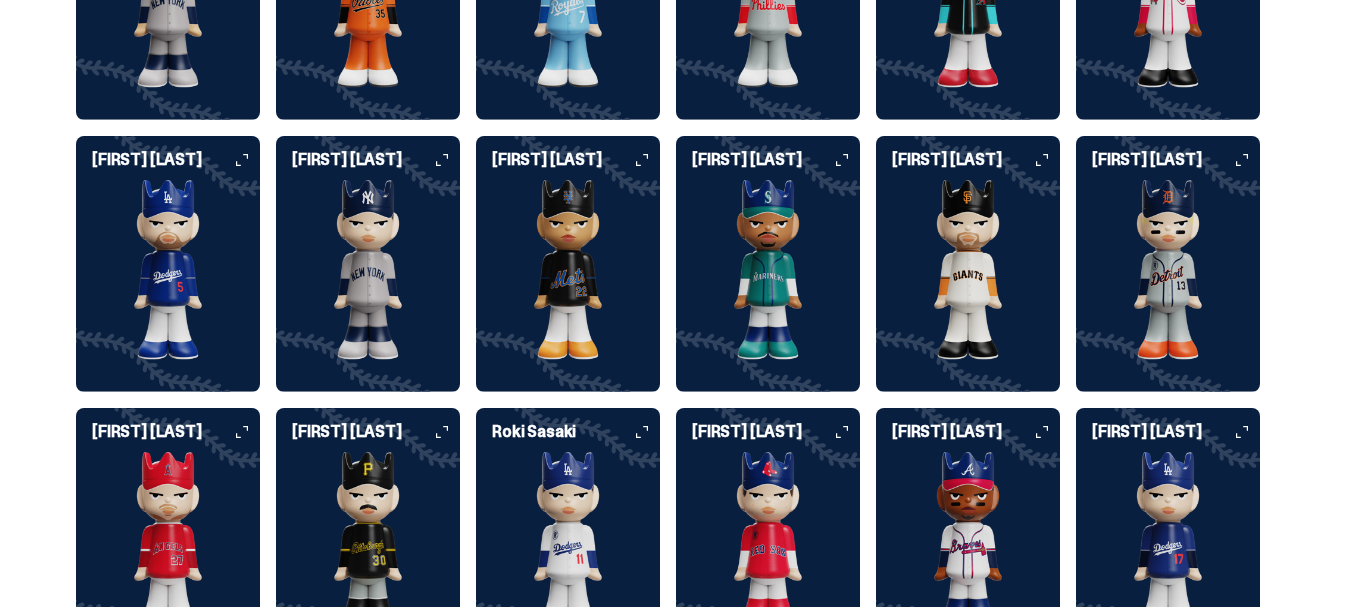 scroll, scrollTop: 2000, scrollLeft: 0, axis: vertical 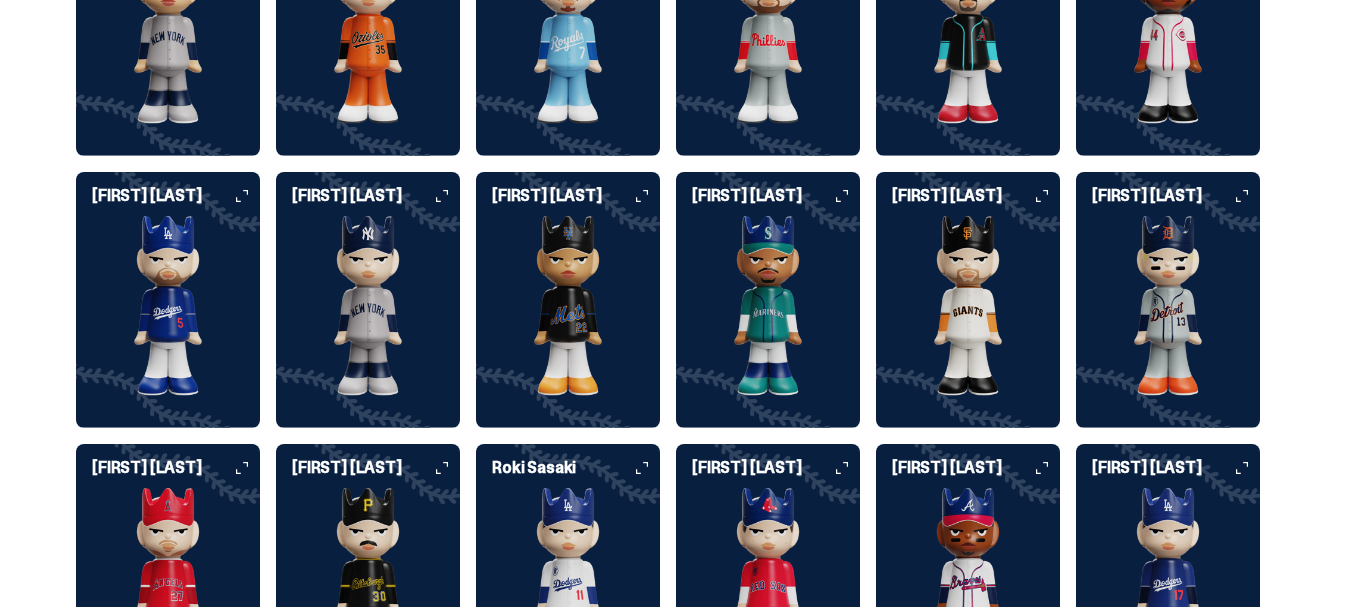 click at bounding box center [1168, 306] 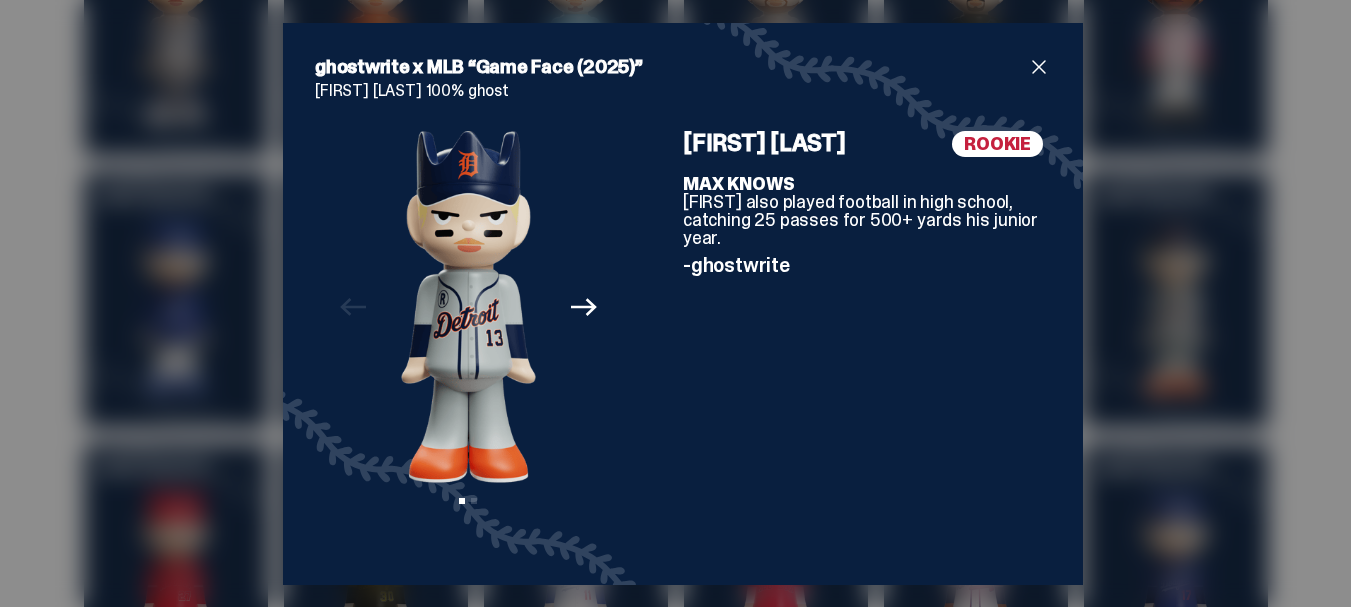 click at bounding box center (1039, 67) 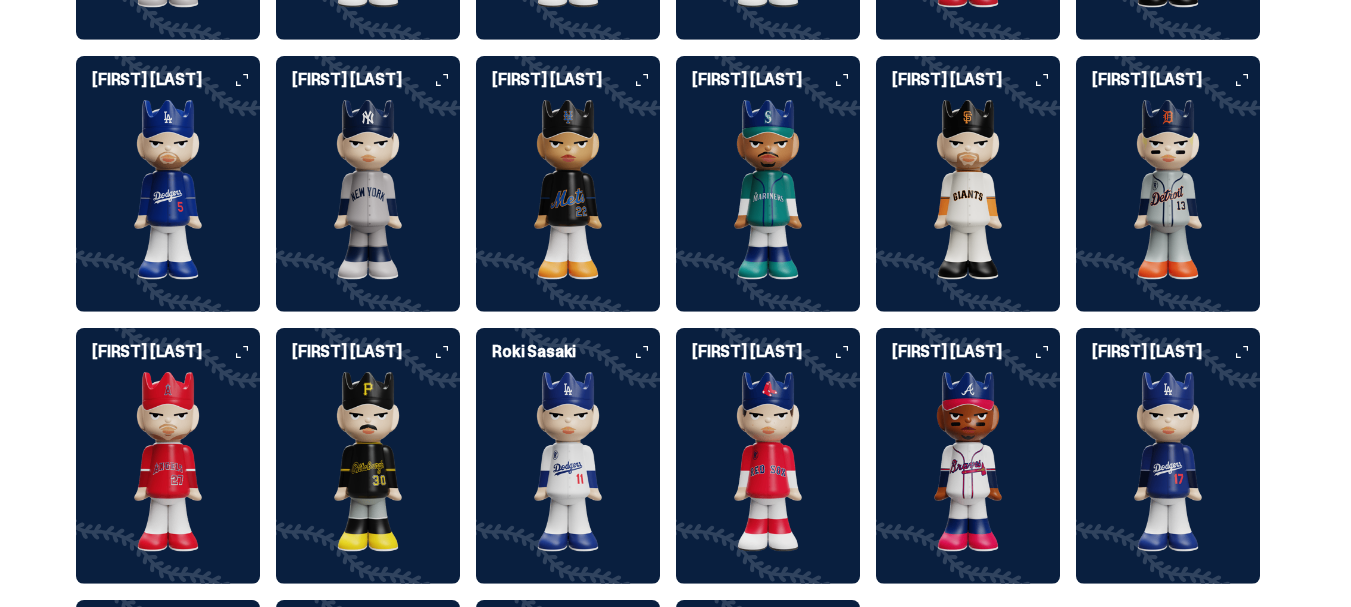 scroll, scrollTop: 2000, scrollLeft: 0, axis: vertical 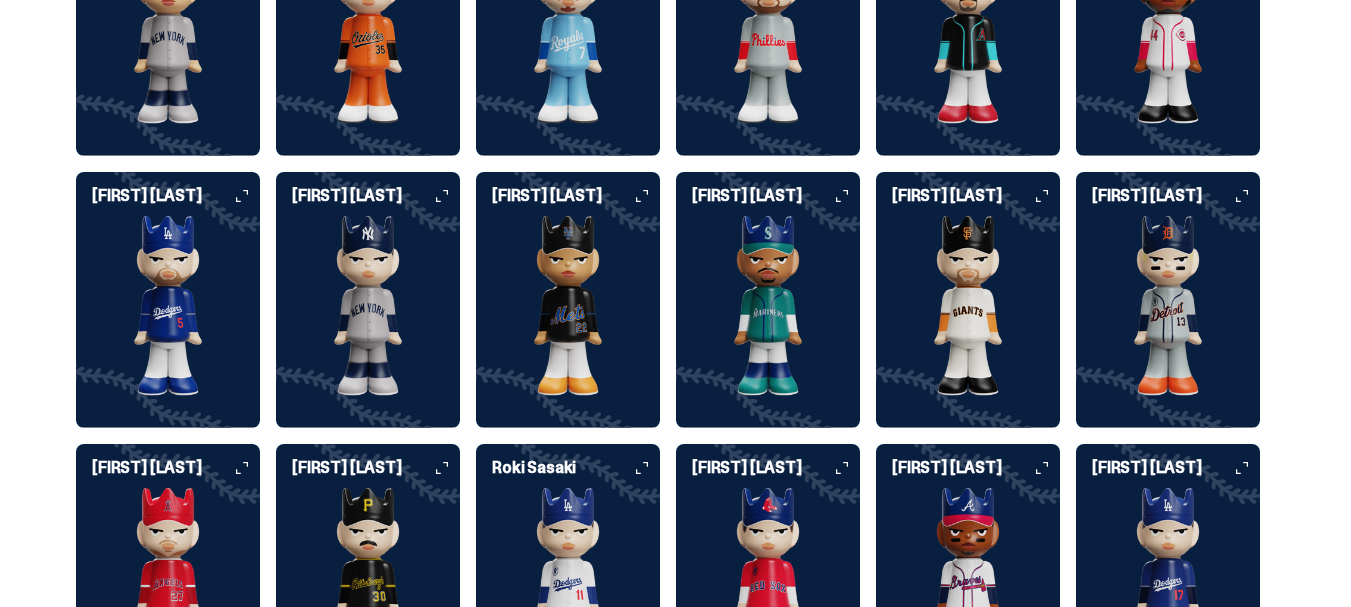 click at bounding box center [768, 306] 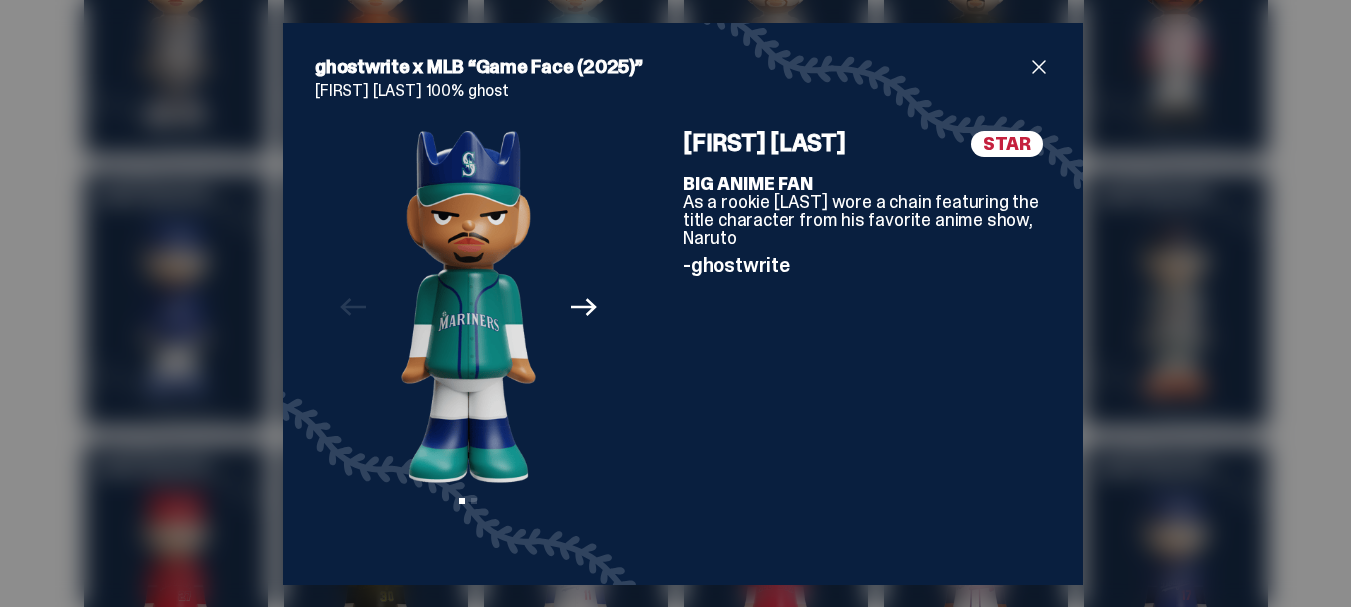 click at bounding box center (1039, 67) 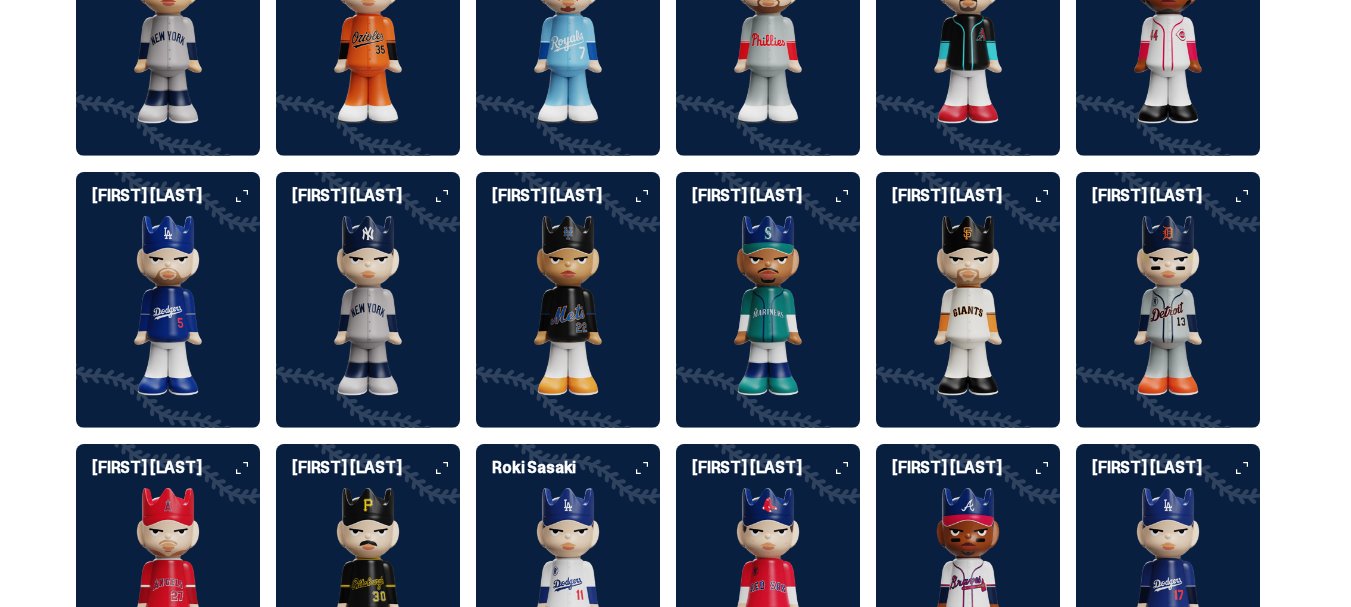 click at bounding box center (568, 306) 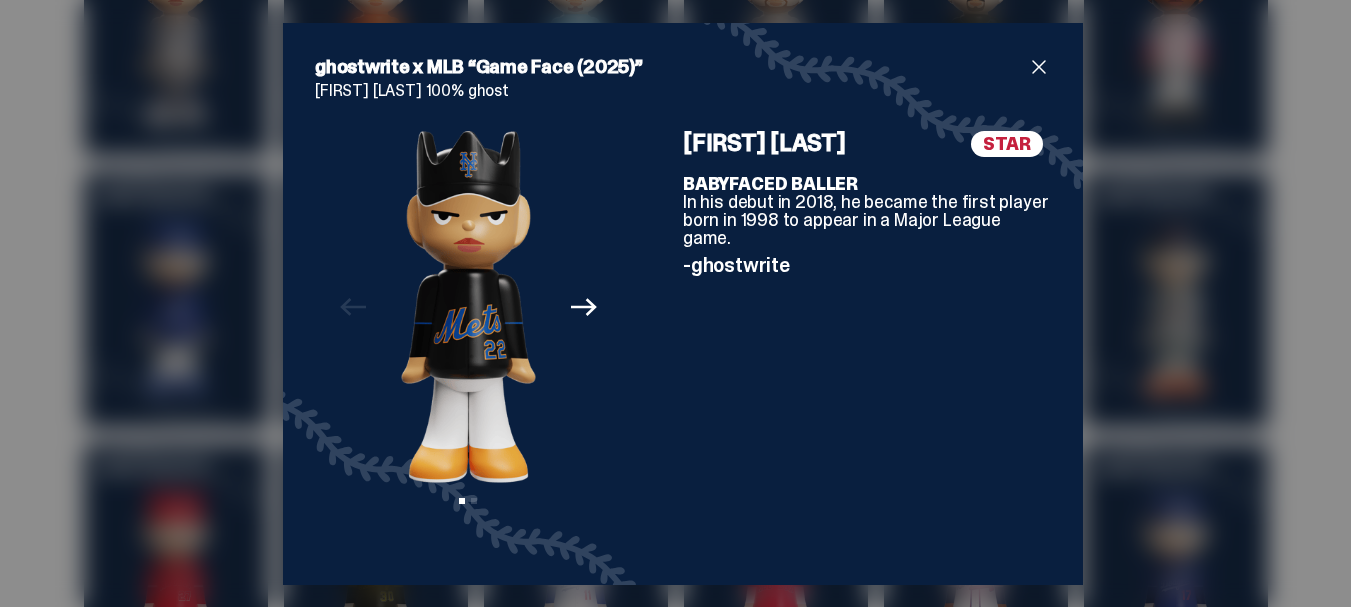 click at bounding box center [1039, 67] 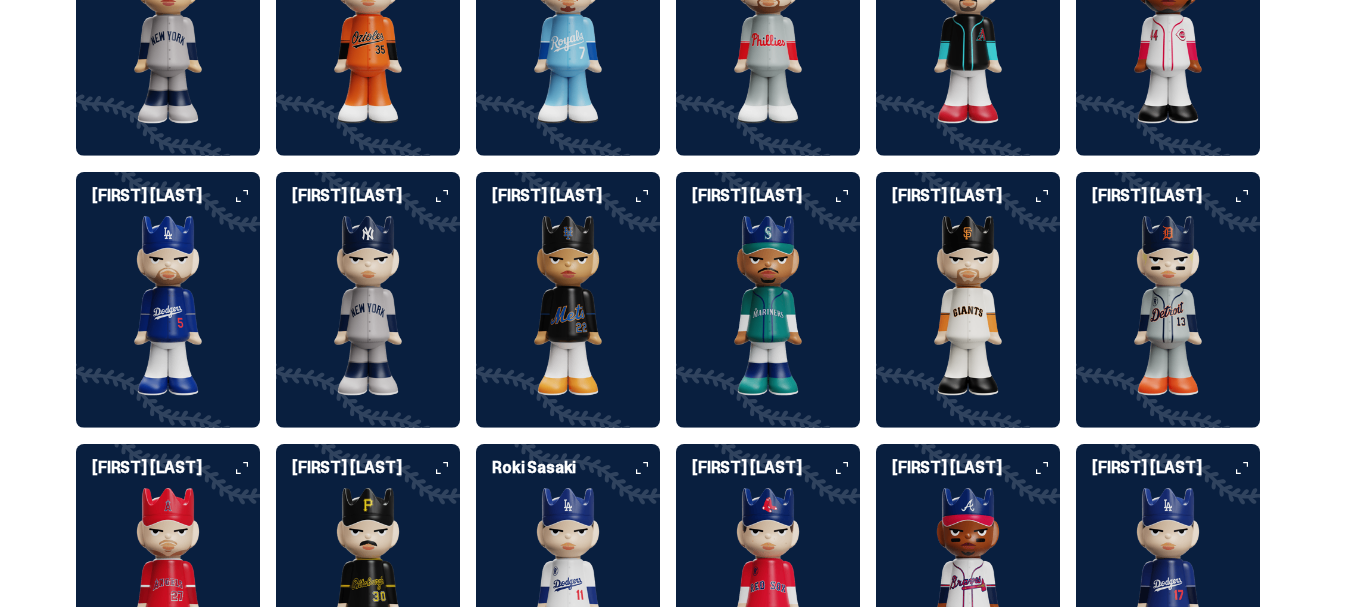 click at bounding box center [368, 306] 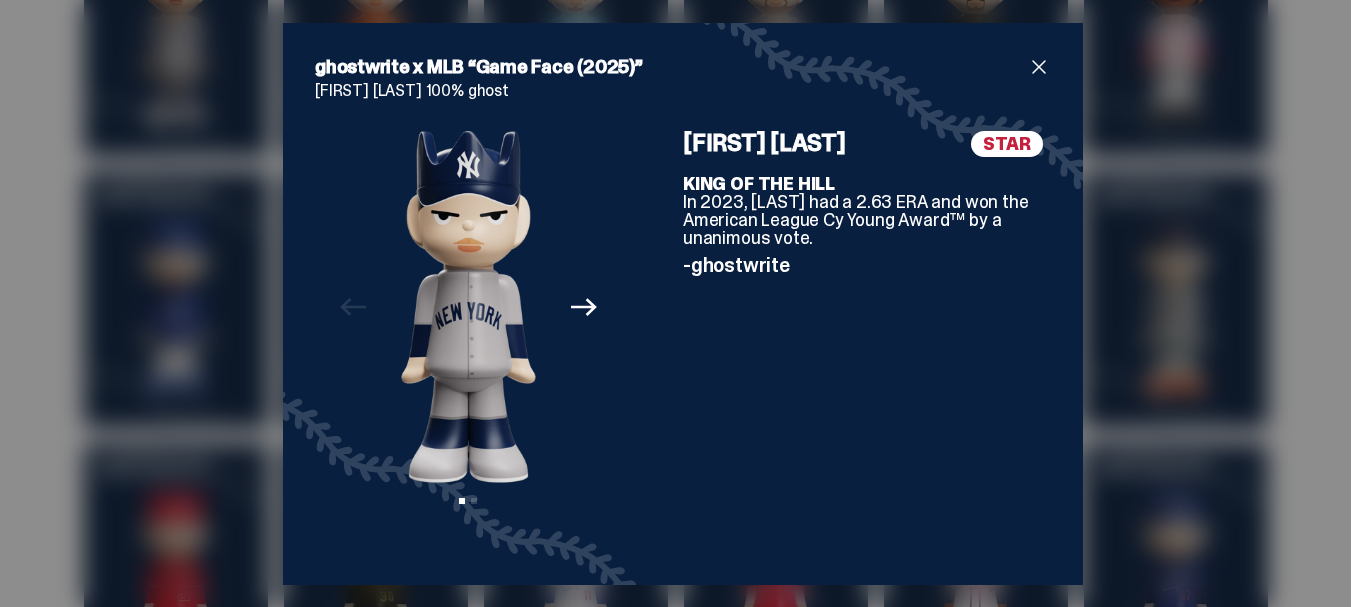 click at bounding box center [1039, 67] 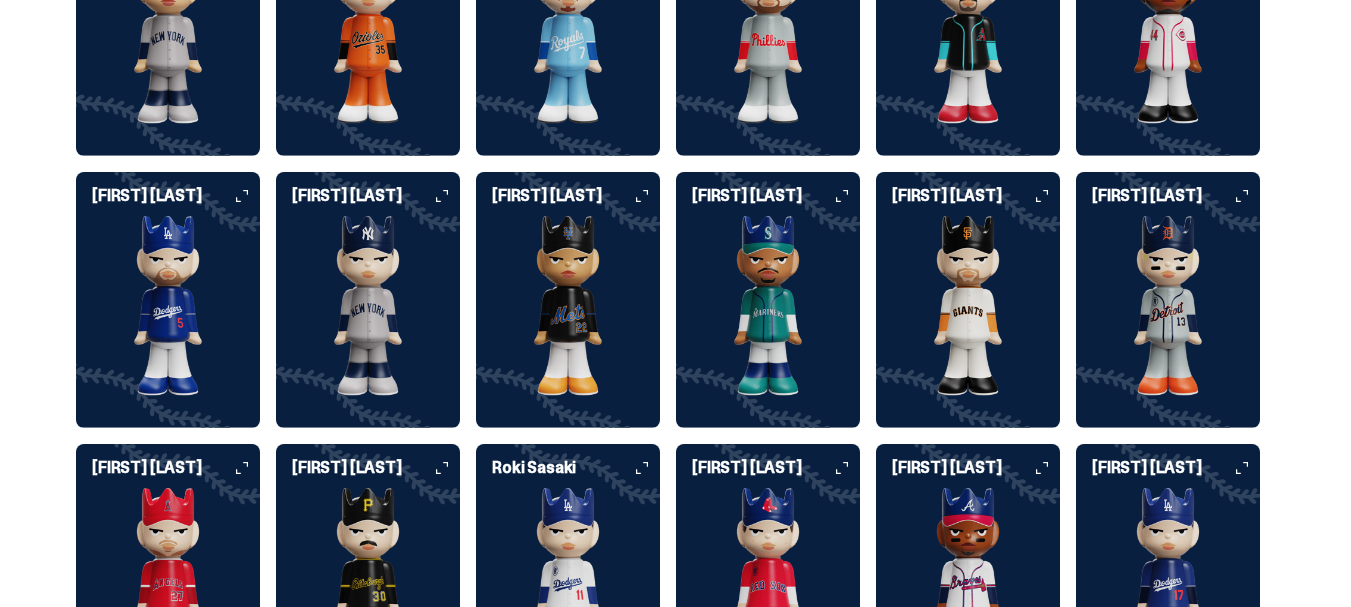 click at bounding box center (168, 306) 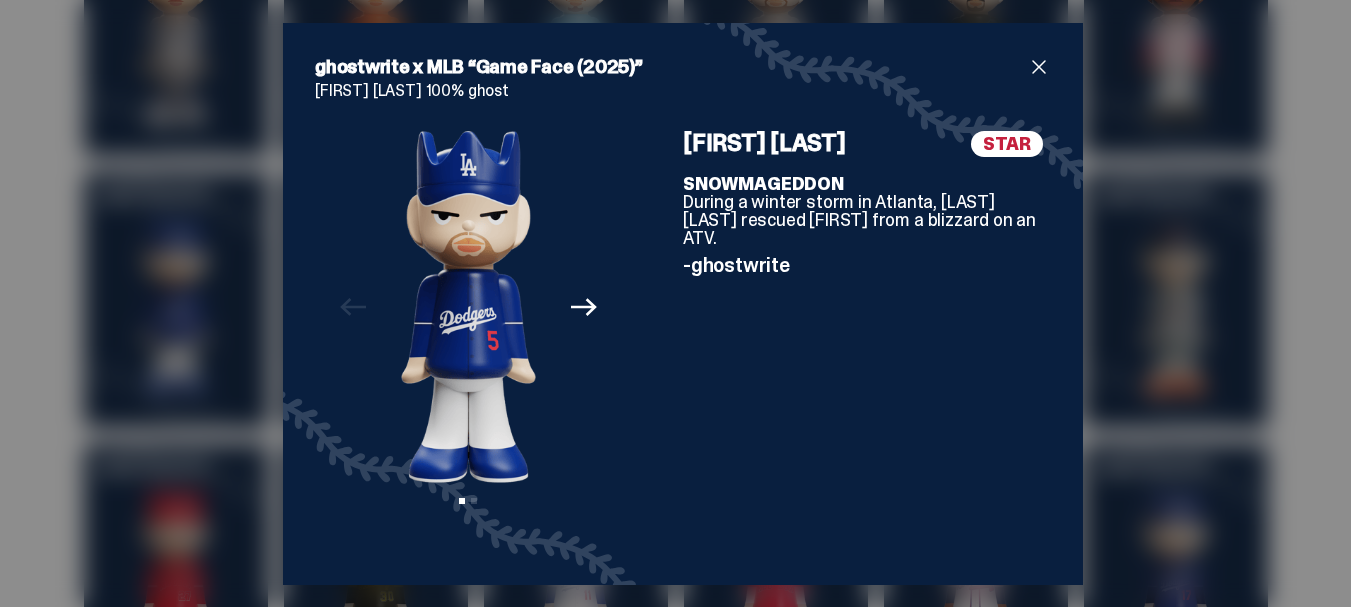 click at bounding box center [1039, 67] 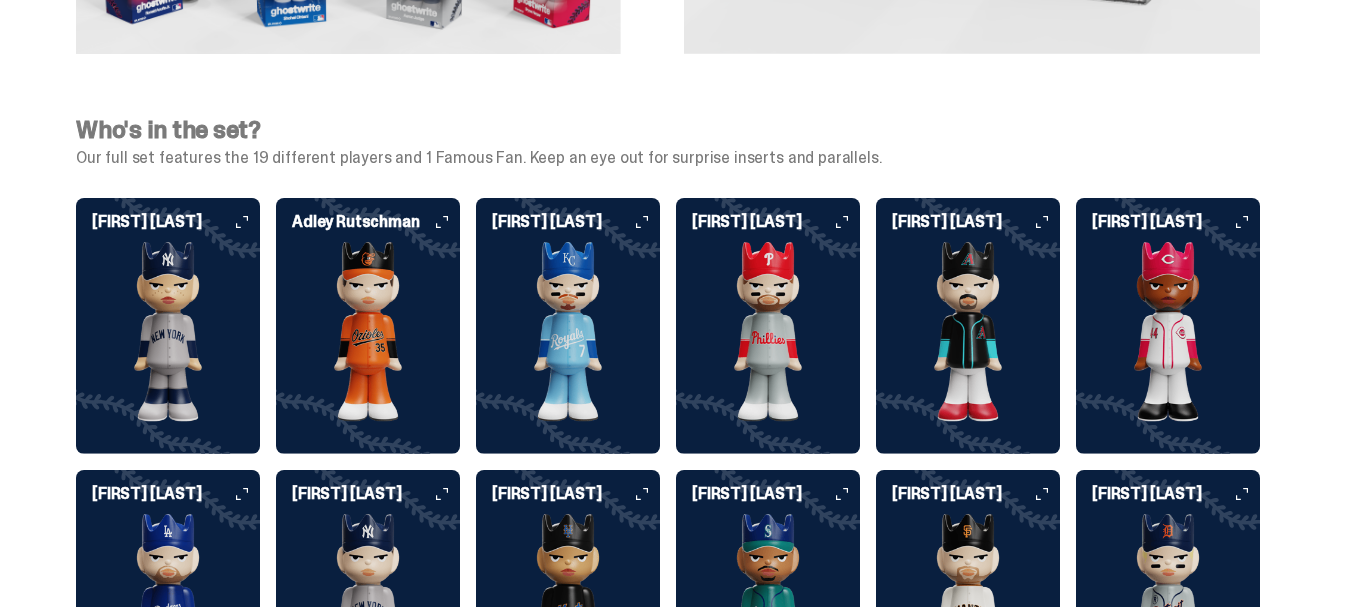 scroll, scrollTop: 1700, scrollLeft: 0, axis: vertical 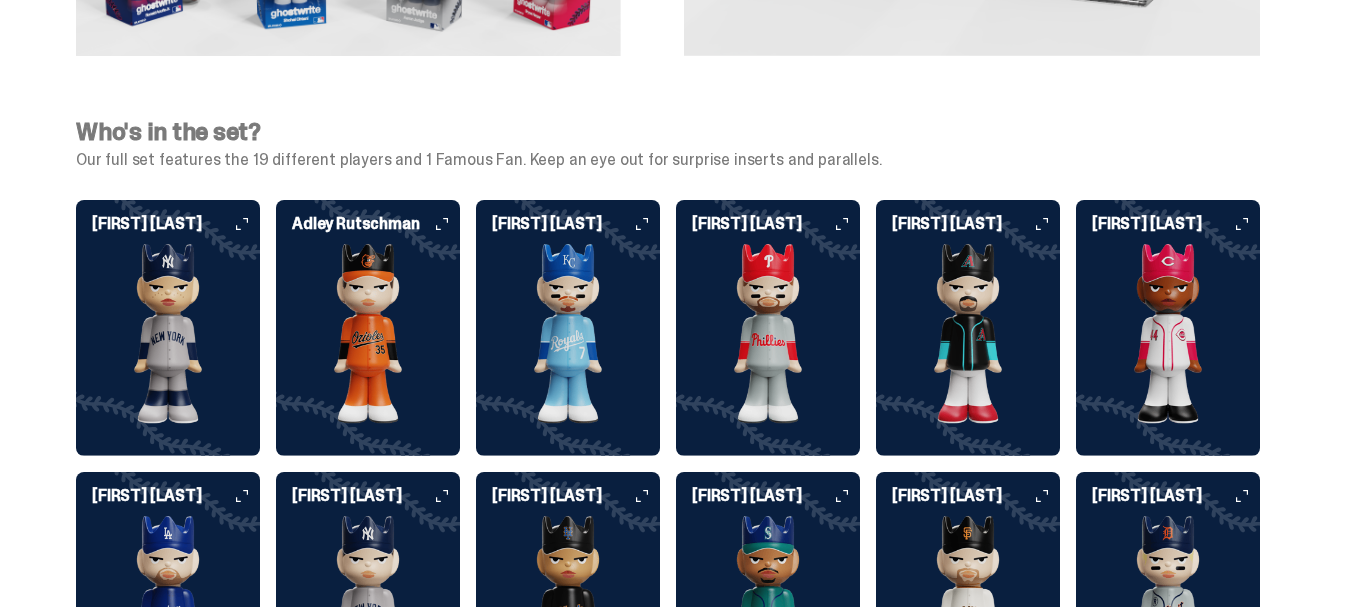 click at bounding box center [1168, 334] 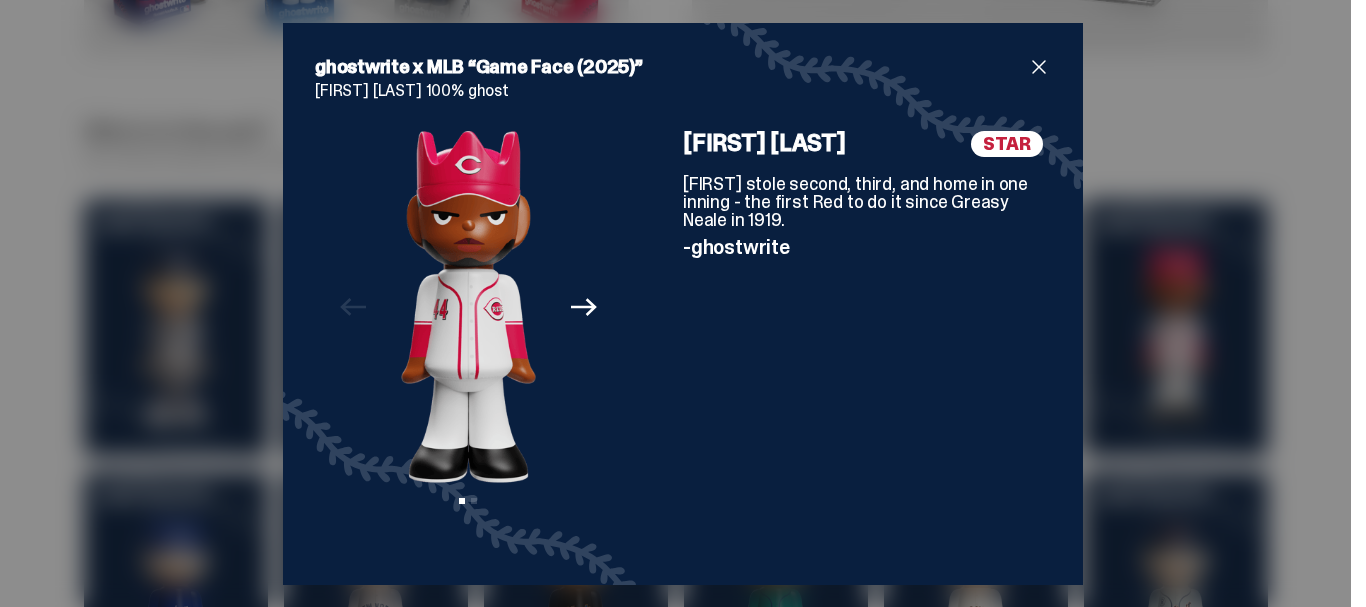 click at bounding box center (1039, 67) 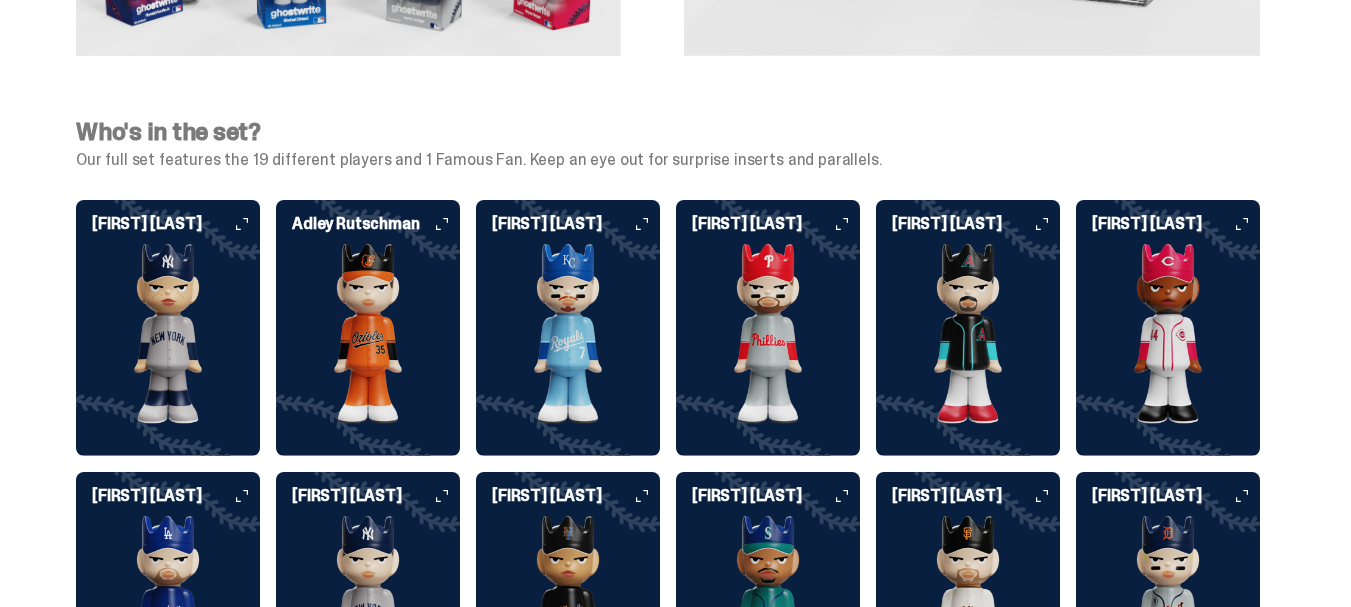 click at bounding box center (968, 334) 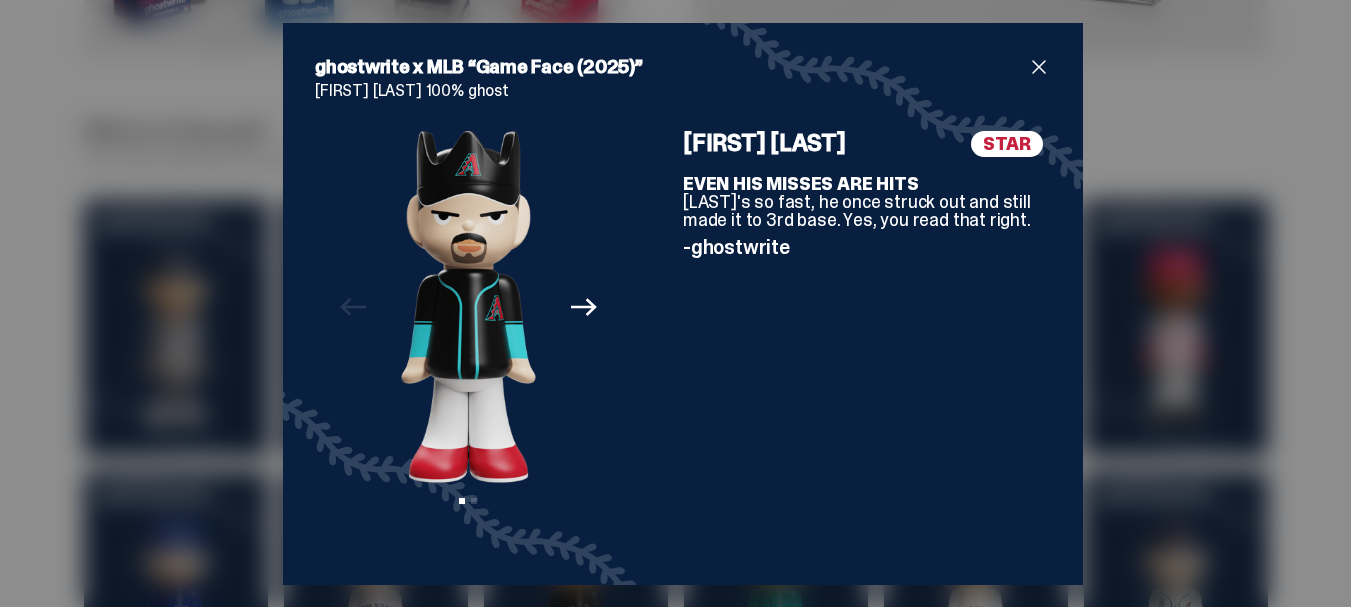 click at bounding box center [1039, 67] 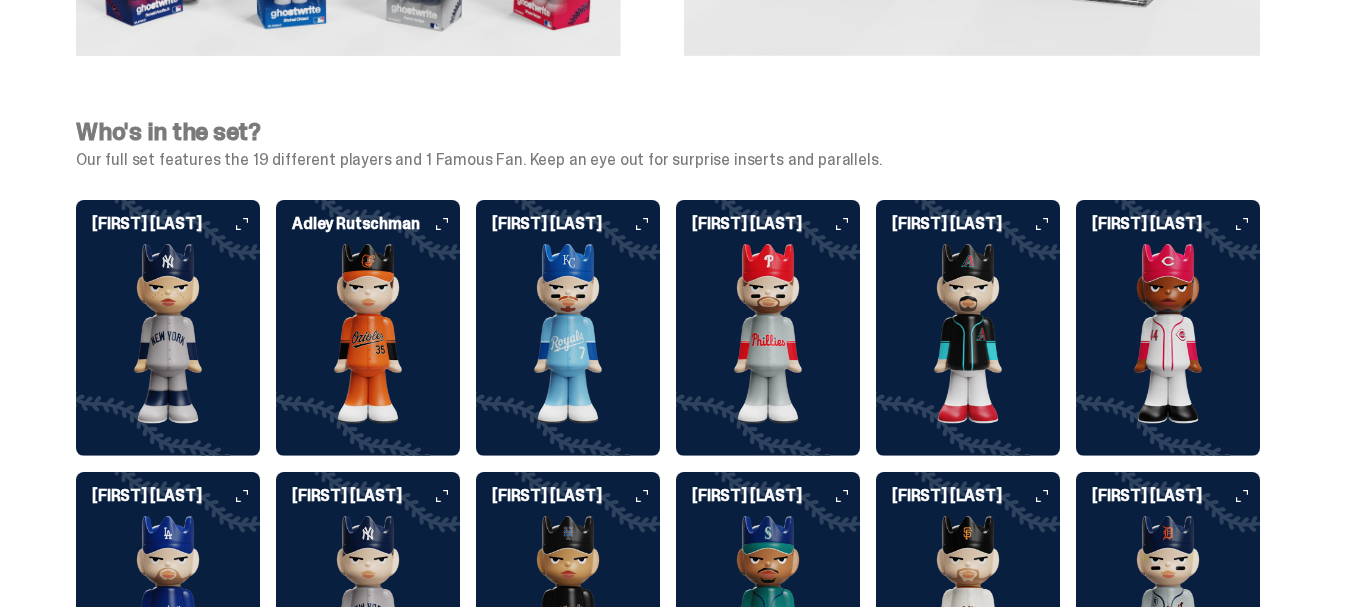 click at bounding box center (768, 334) 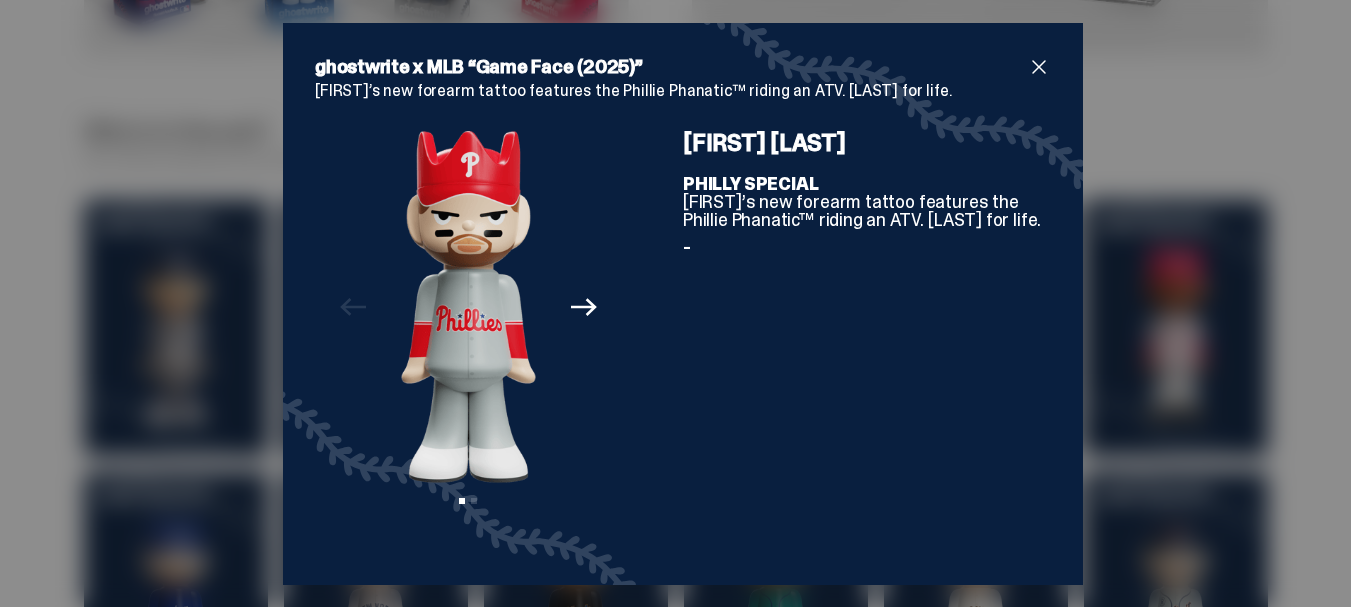 click at bounding box center [1039, 67] 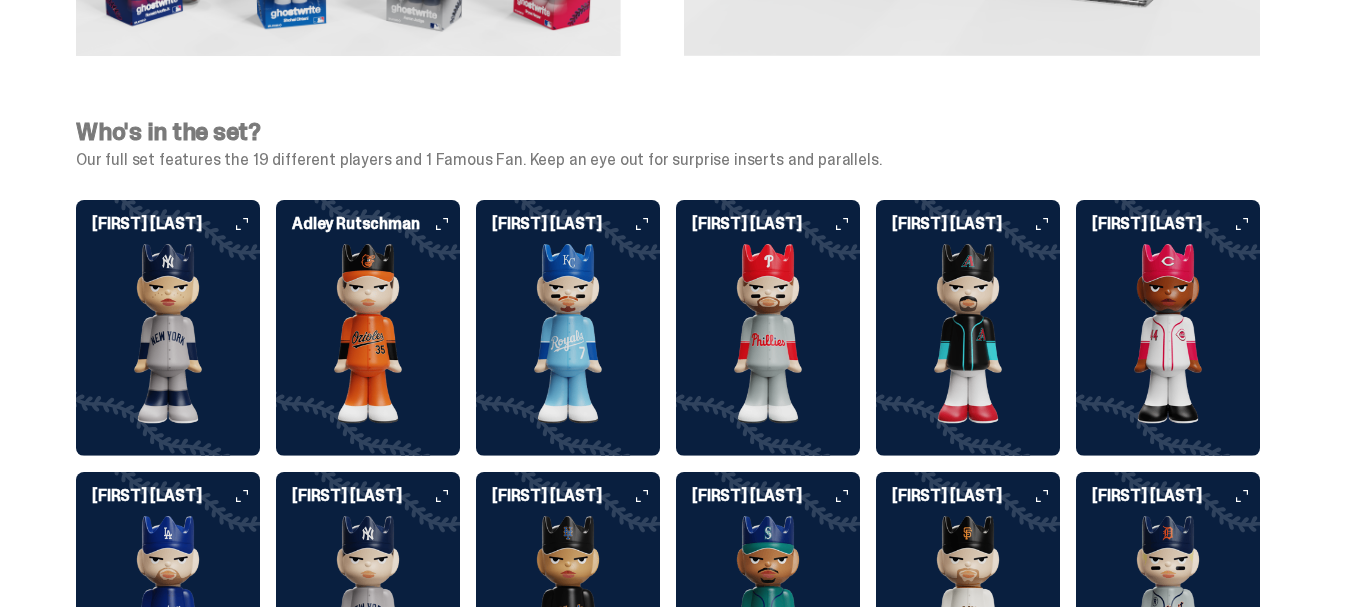 click at bounding box center [568, 334] 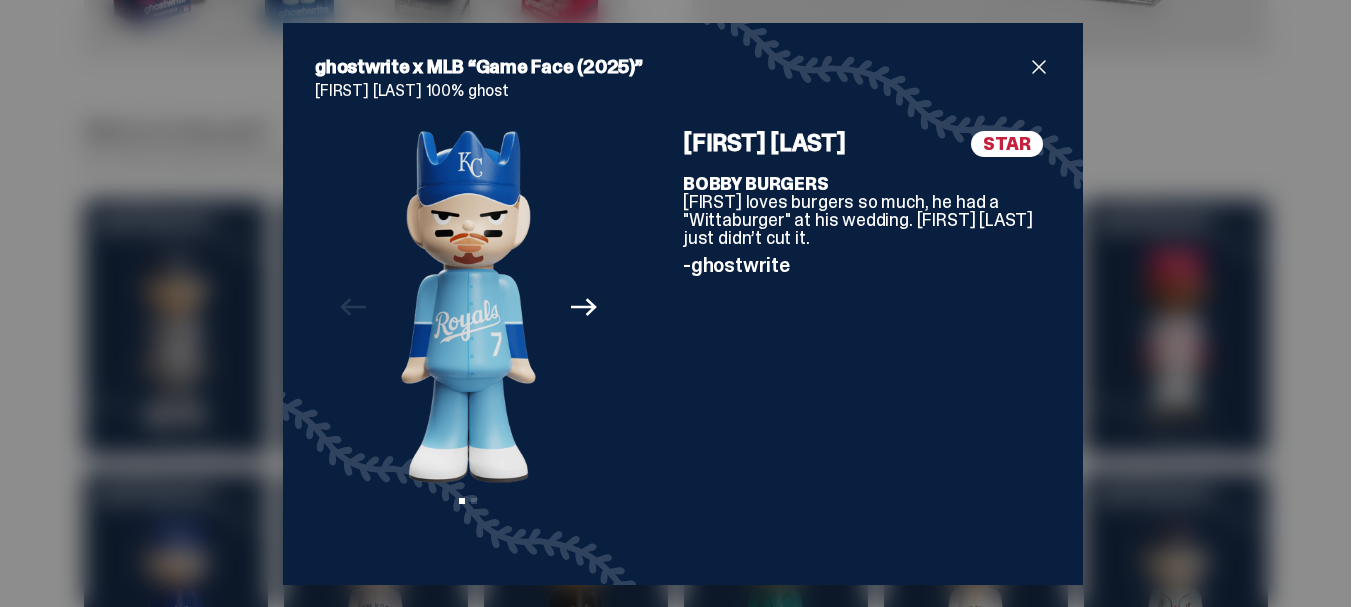 click at bounding box center [1039, 67] 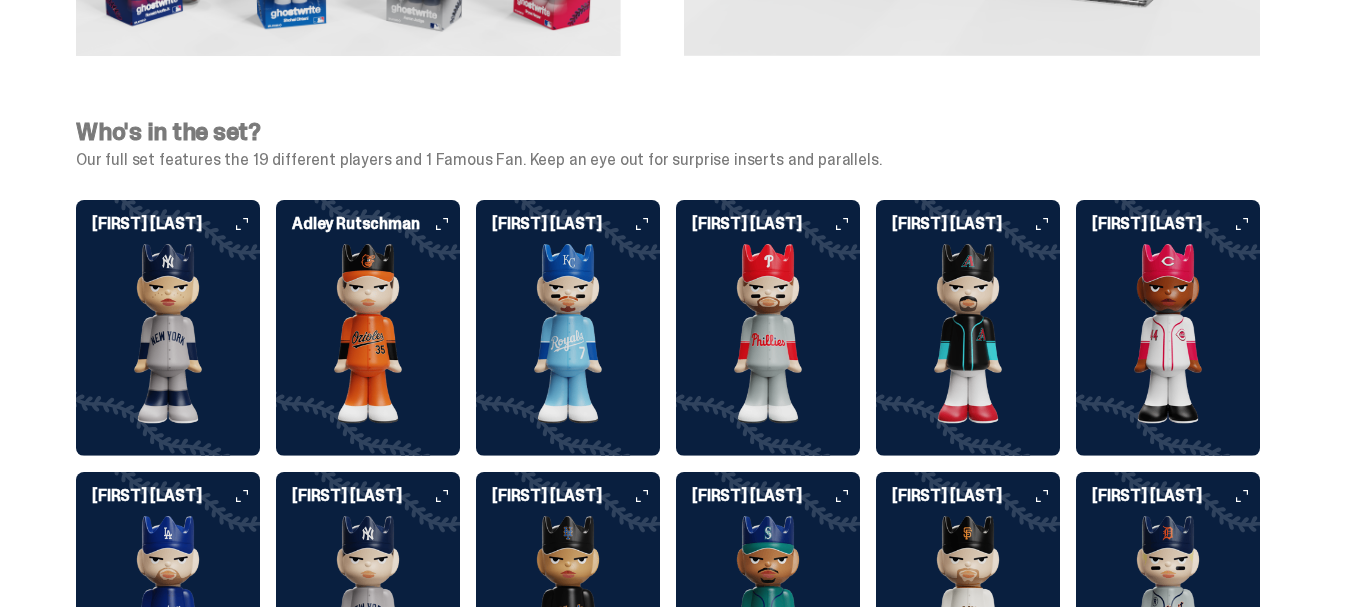 click at bounding box center (368, 334) 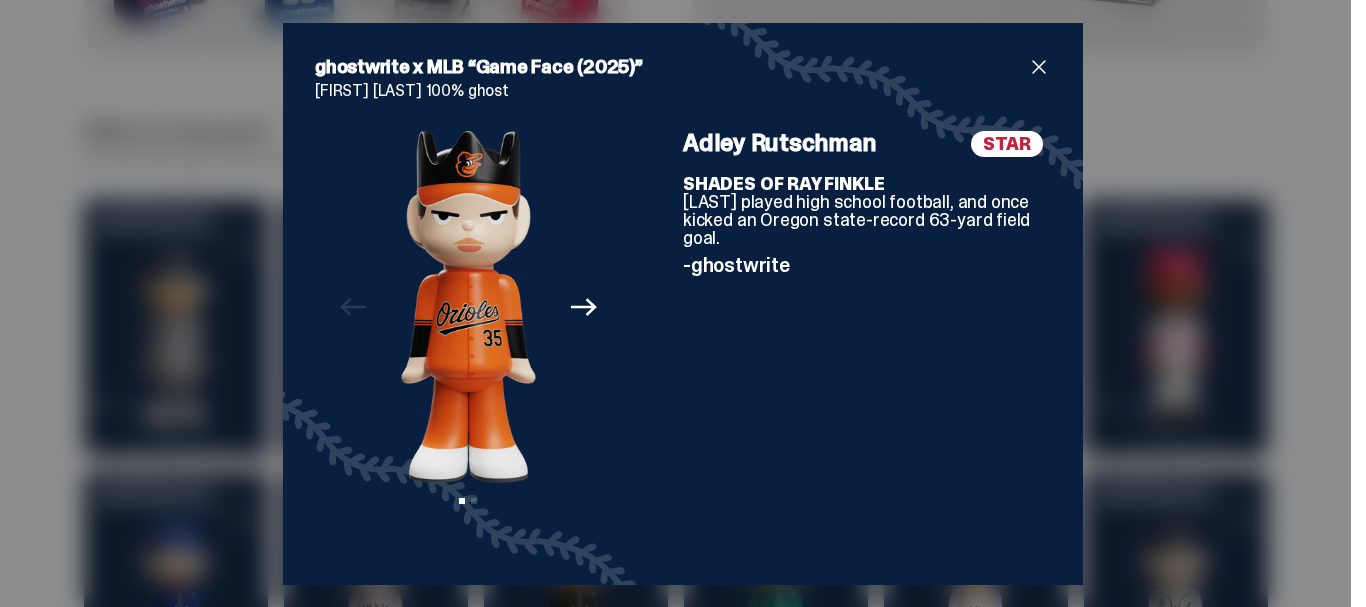 click at bounding box center (1039, 67) 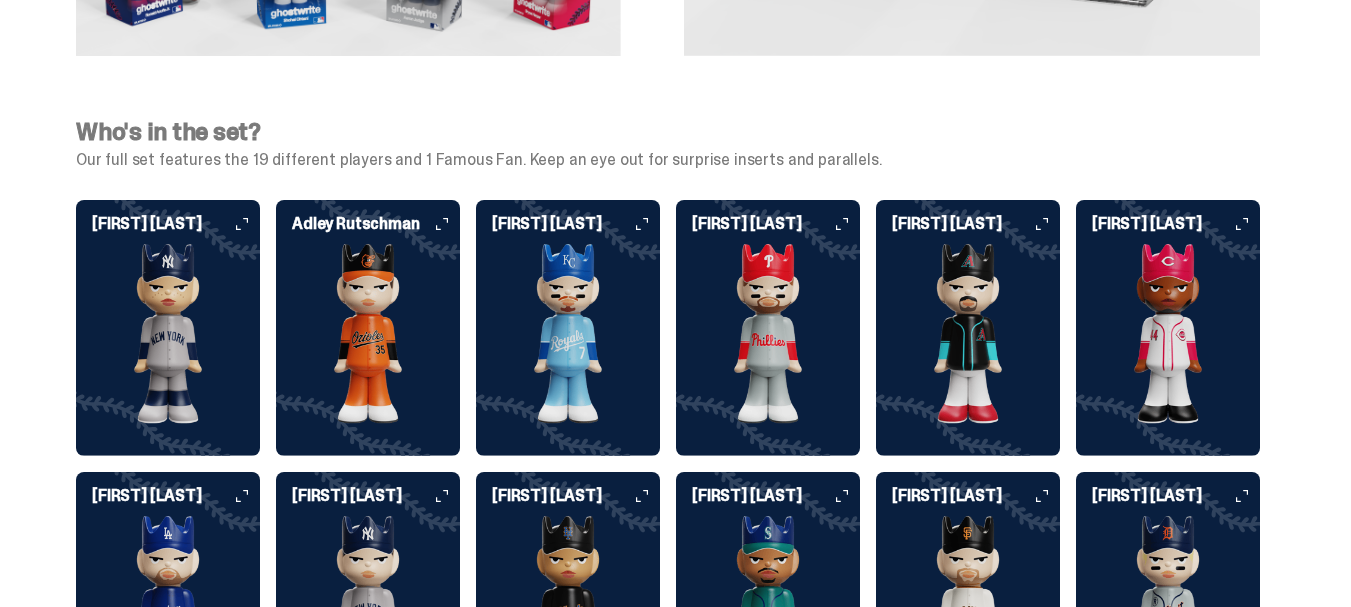 click at bounding box center [168, 334] 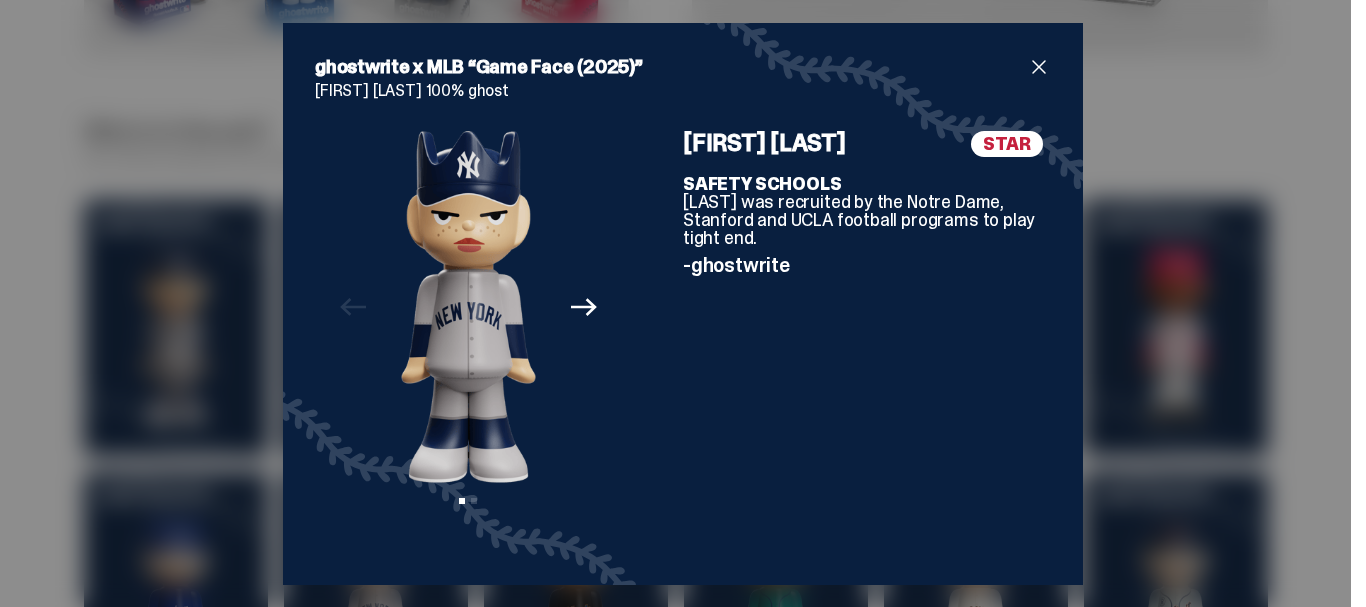 click at bounding box center (1039, 67) 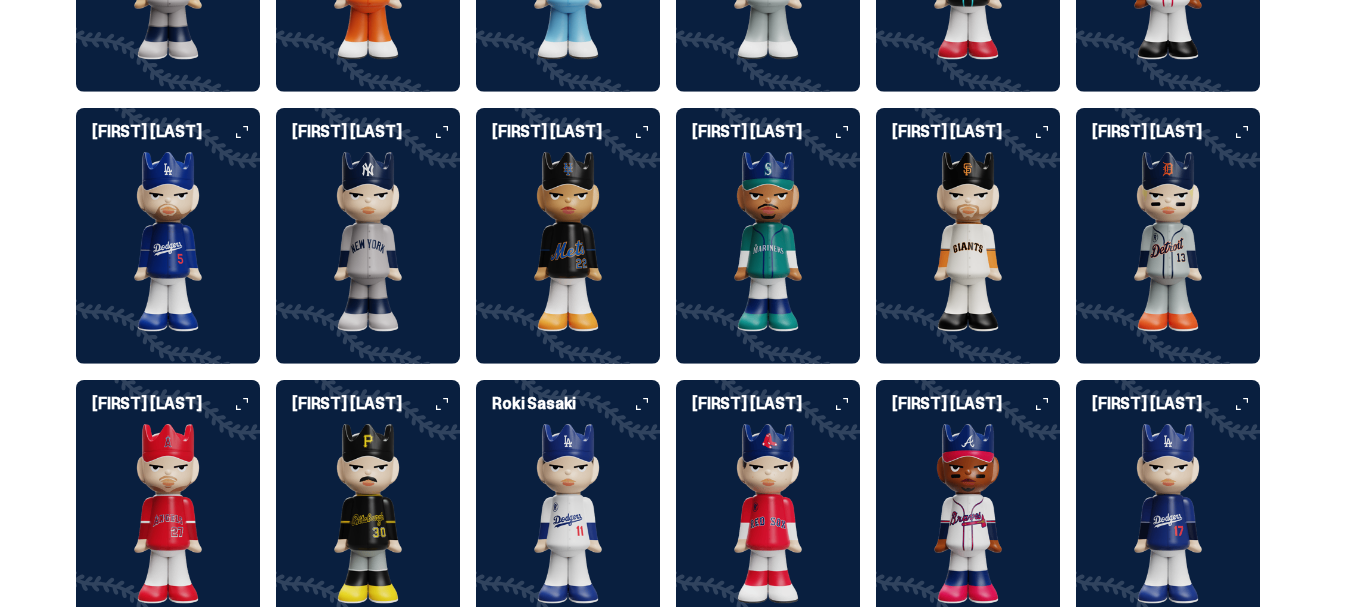 scroll, scrollTop: 2100, scrollLeft: 0, axis: vertical 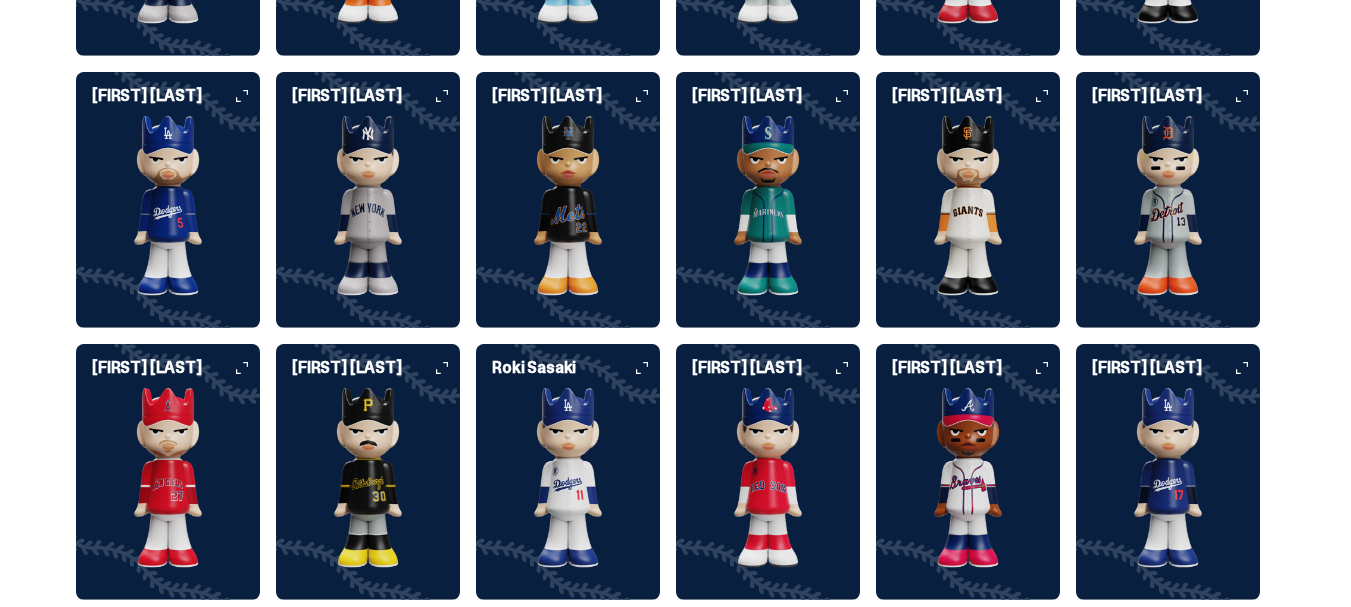 click at bounding box center [568, 478] 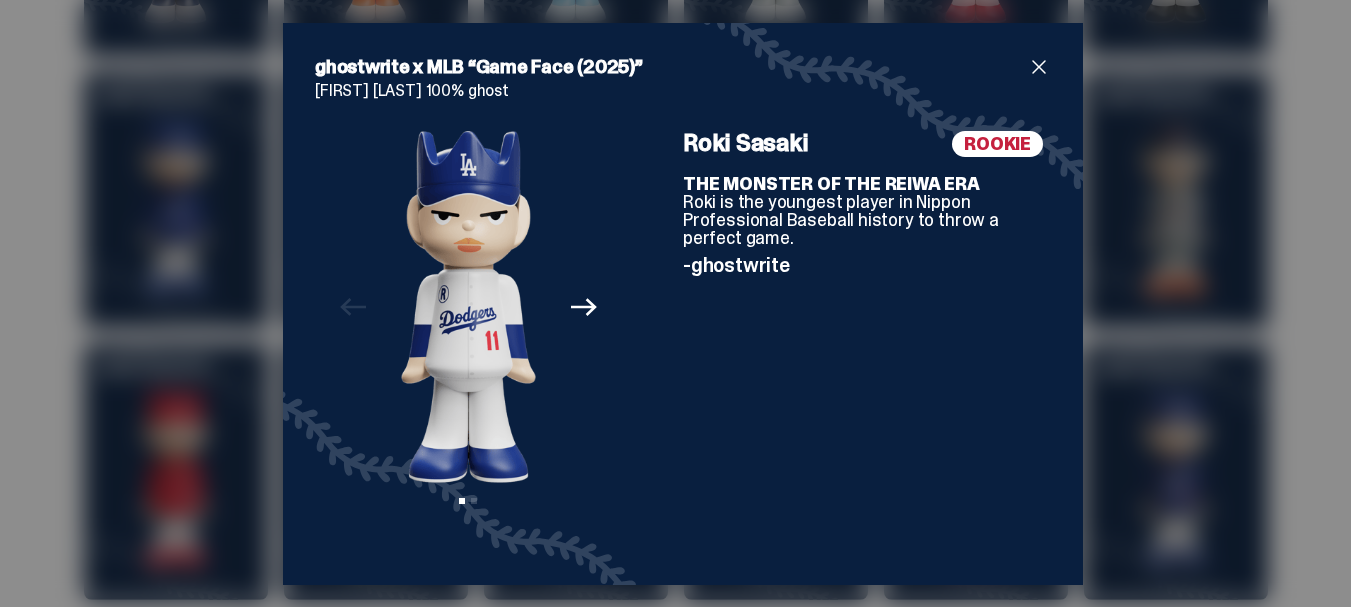 click at bounding box center [1039, 67] 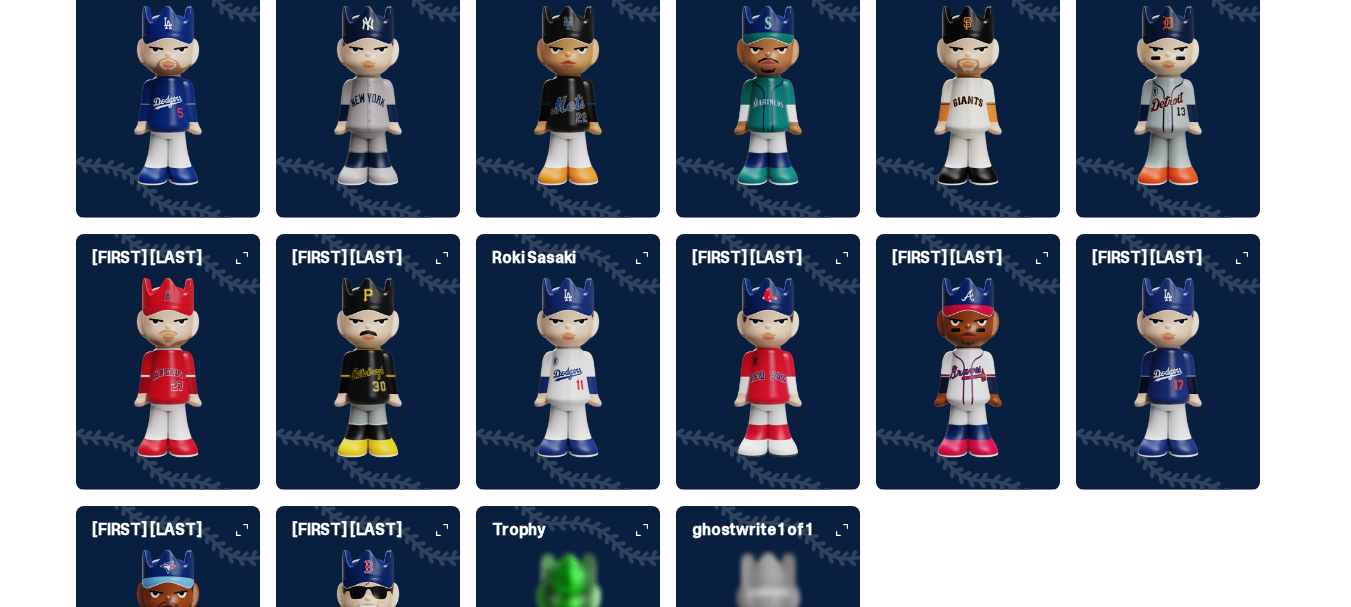 scroll, scrollTop: 2200, scrollLeft: 0, axis: vertical 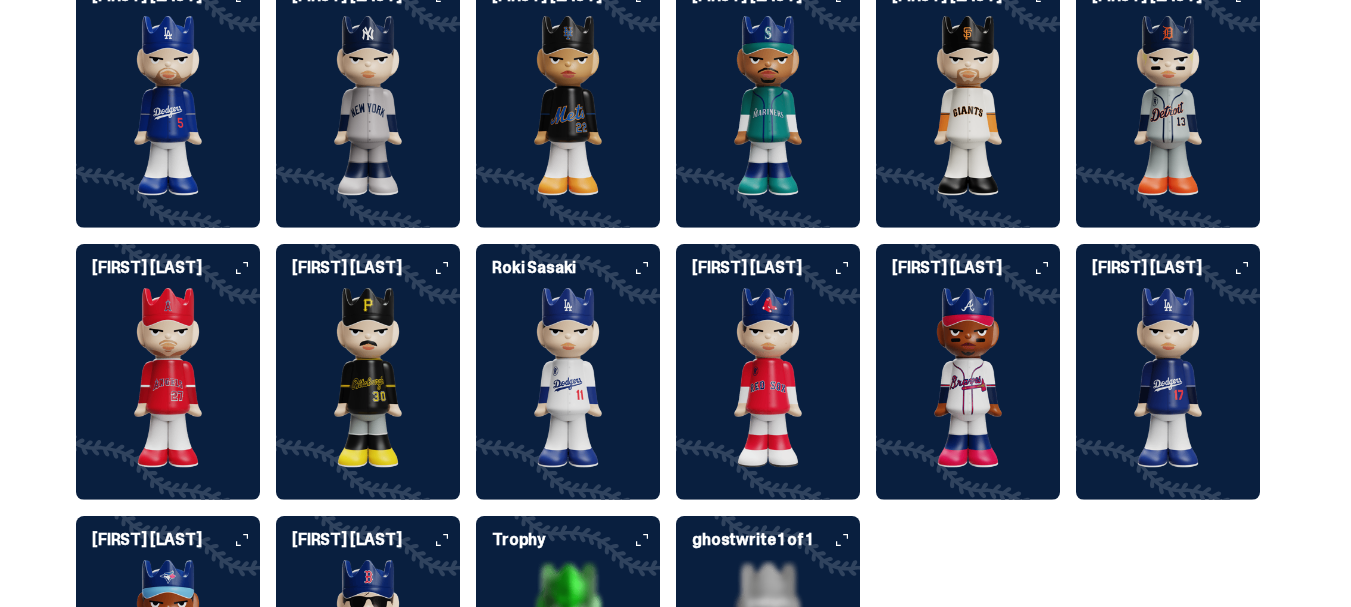 click at bounding box center (768, 378) 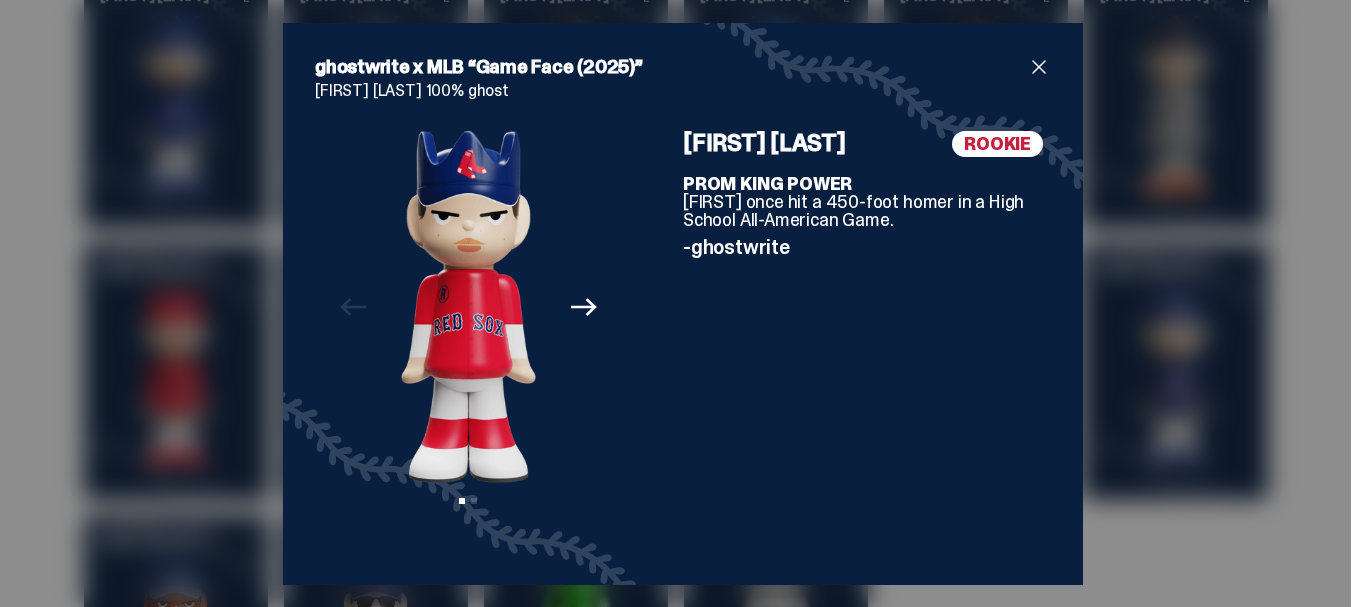 click at bounding box center [1039, 67] 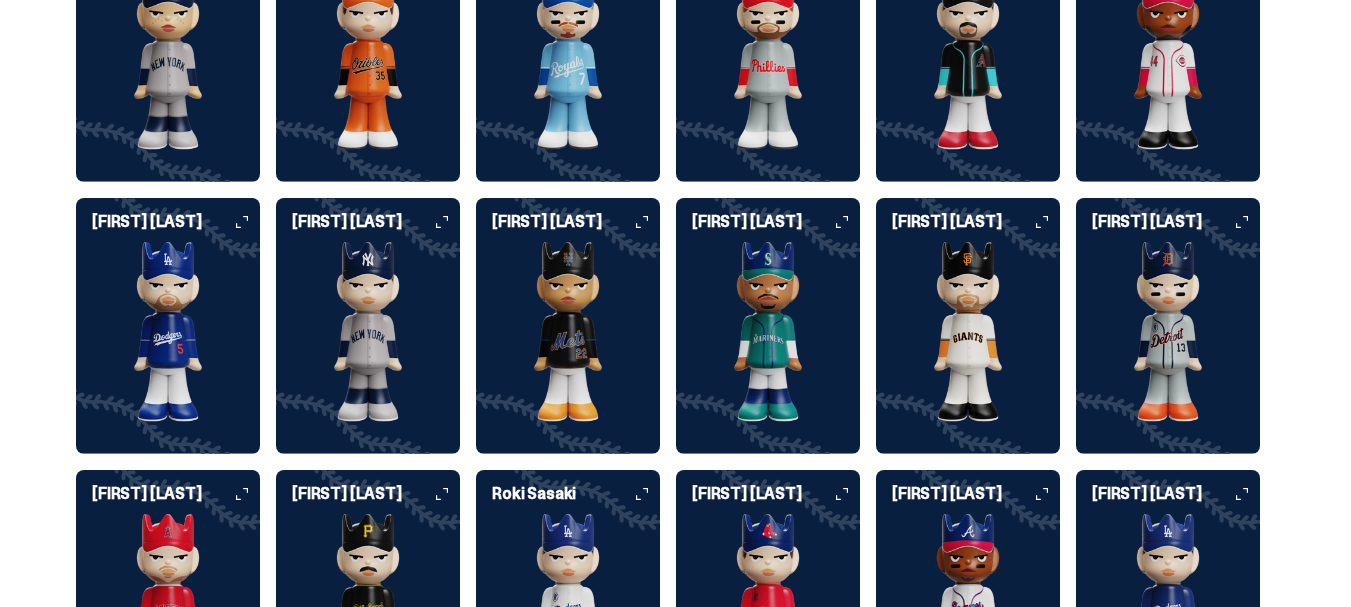 scroll, scrollTop: 1900, scrollLeft: 0, axis: vertical 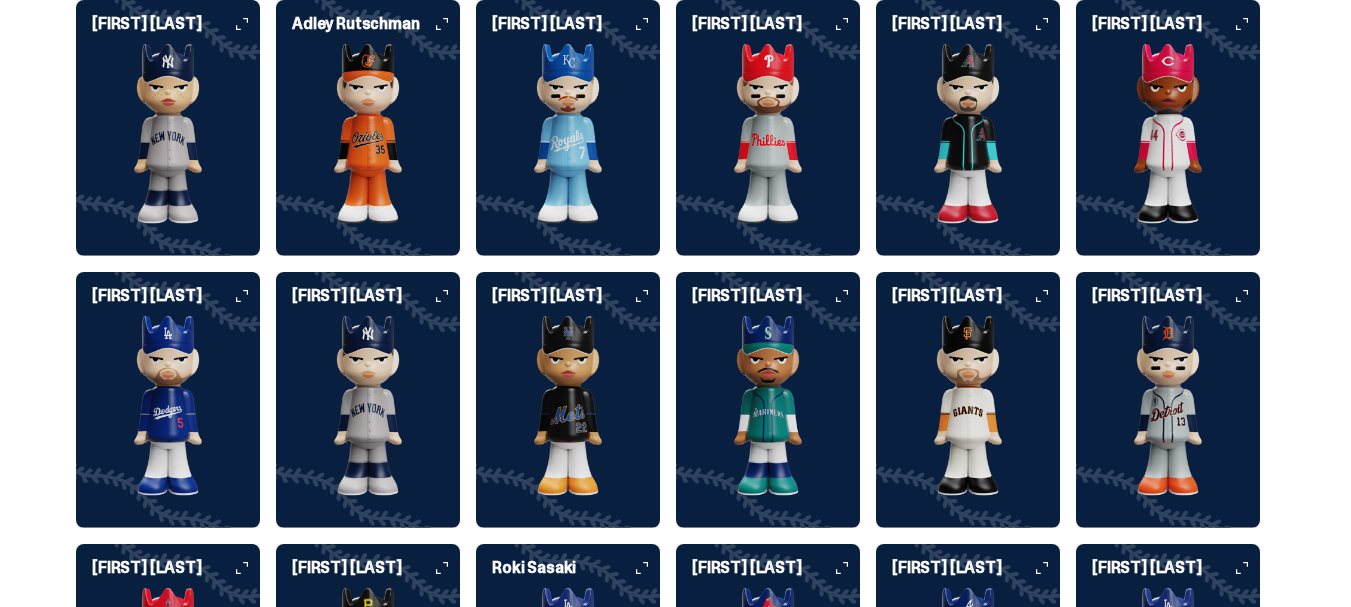 click at bounding box center [168, 134] 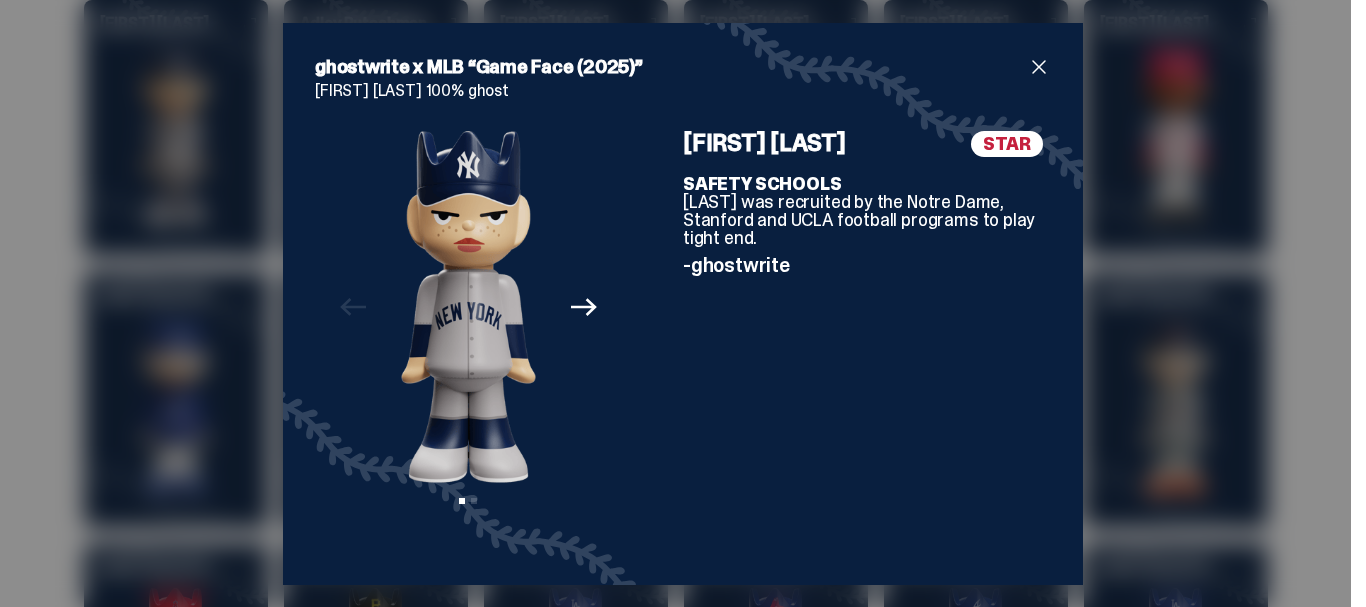 click at bounding box center [1039, 67] 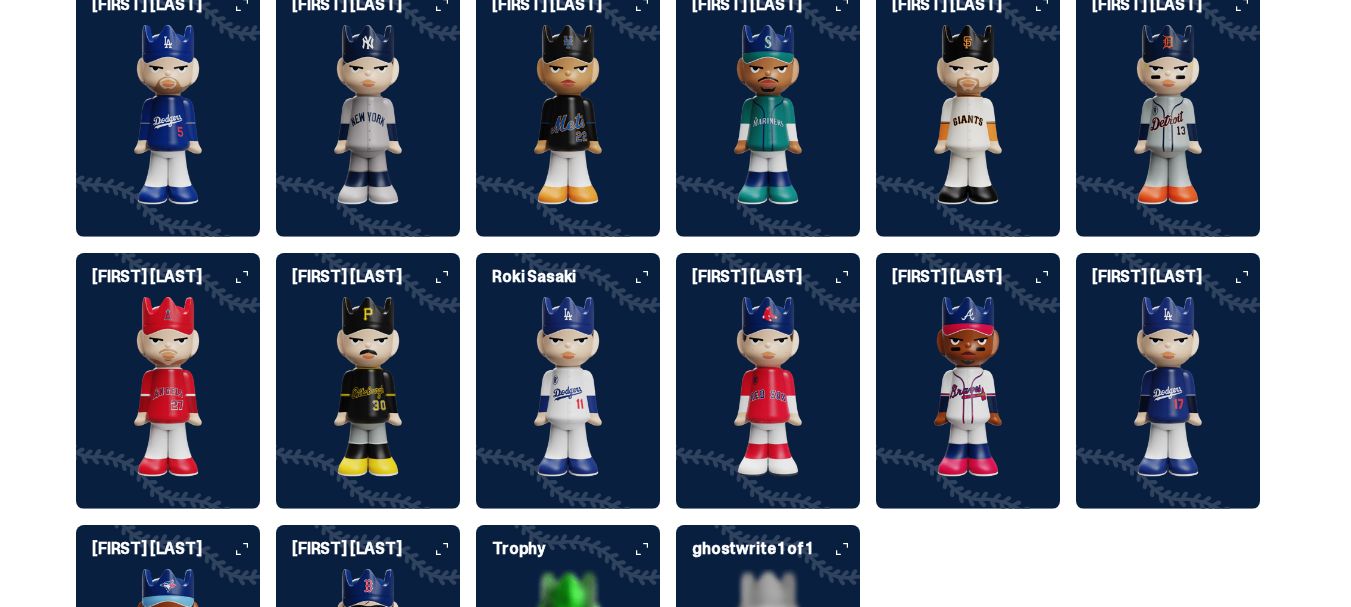 scroll, scrollTop: 2200, scrollLeft: 0, axis: vertical 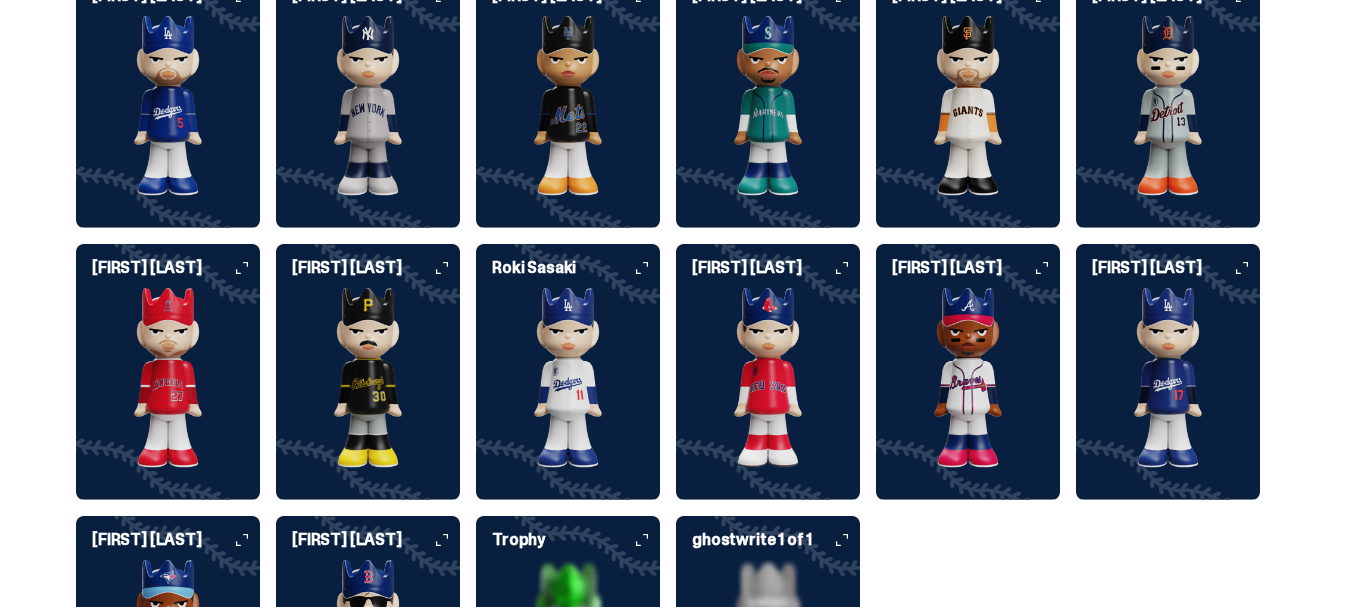click at bounding box center (368, 378) 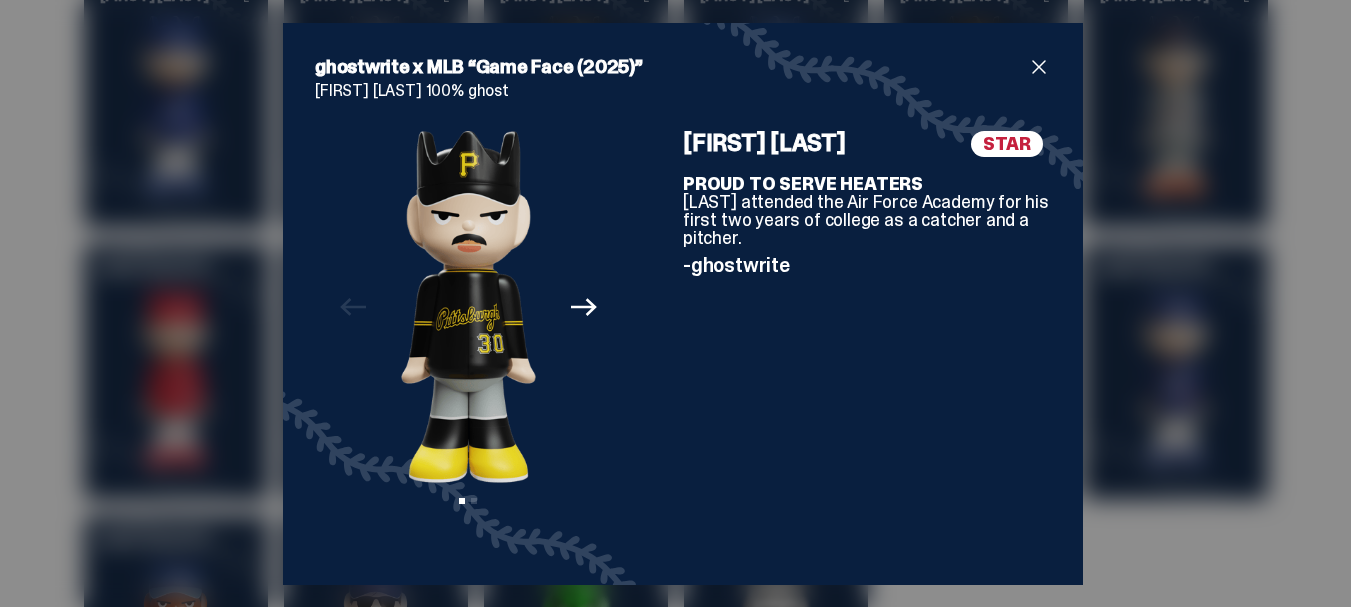 click at bounding box center (1039, 67) 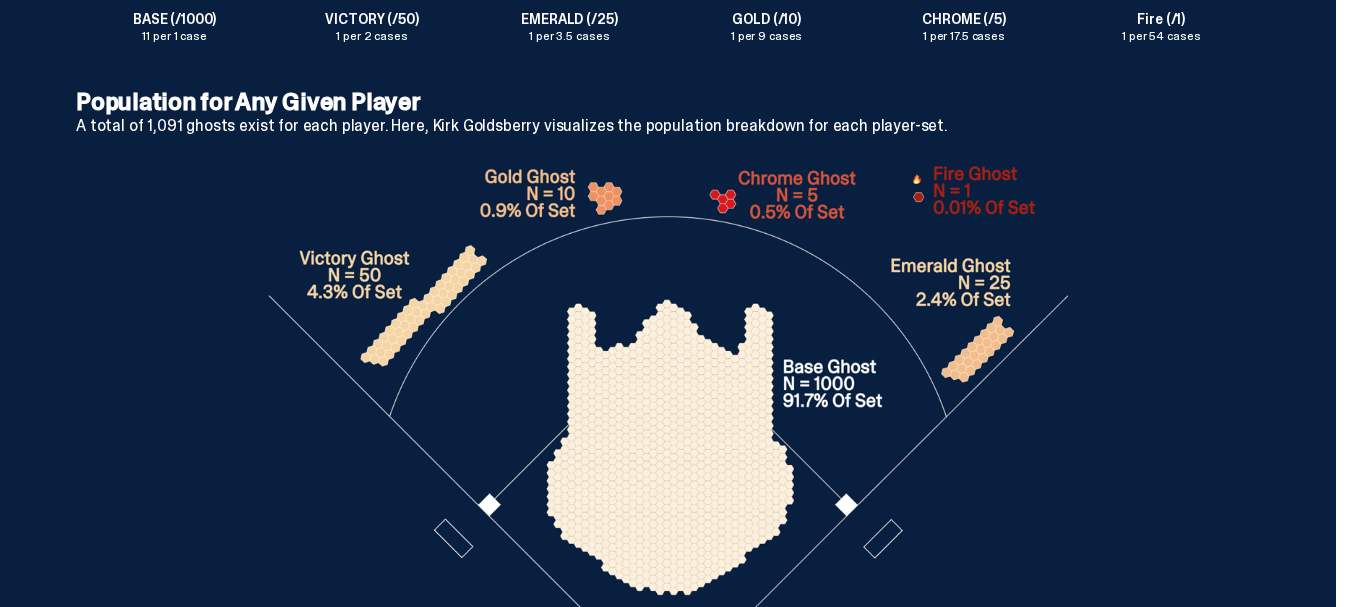 scroll, scrollTop: 3500, scrollLeft: 0, axis: vertical 